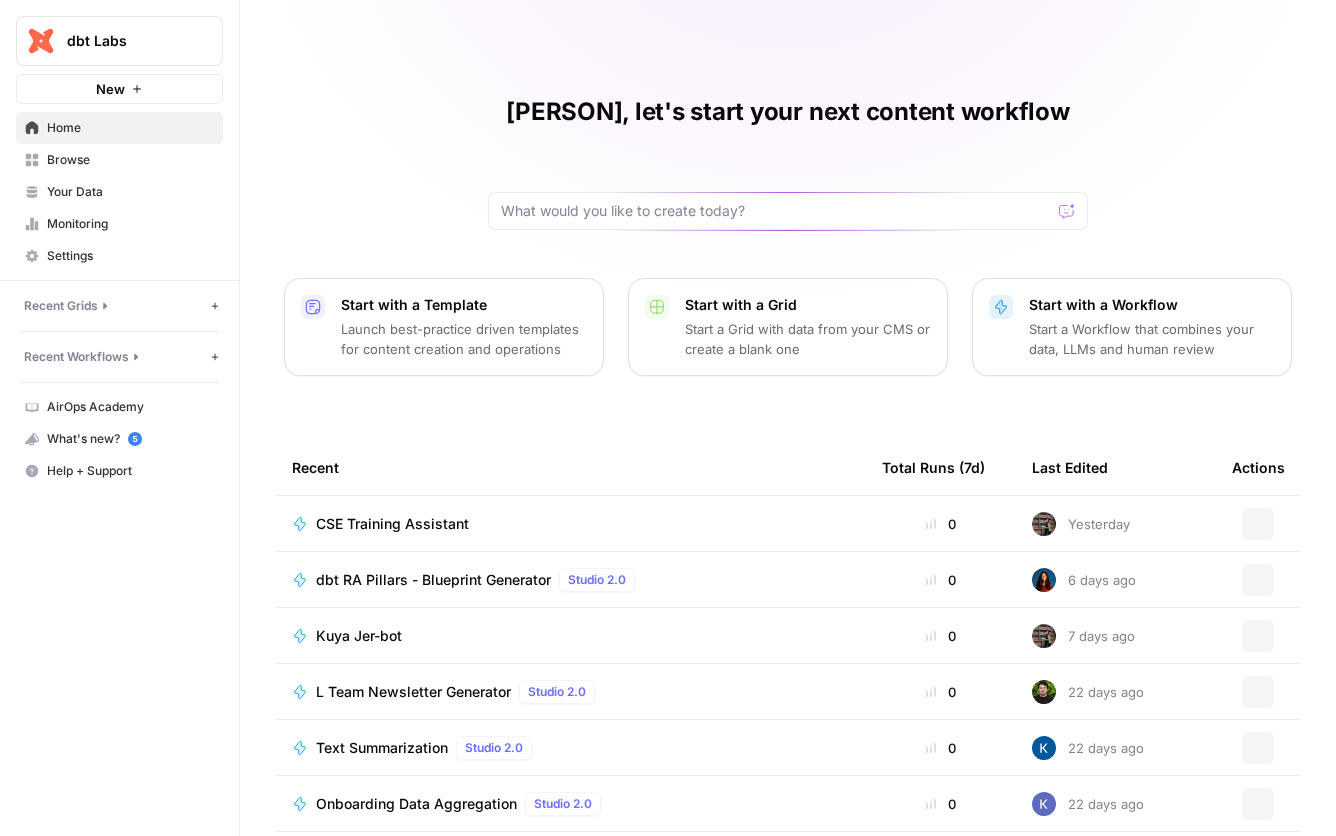 scroll, scrollTop: 0, scrollLeft: 0, axis: both 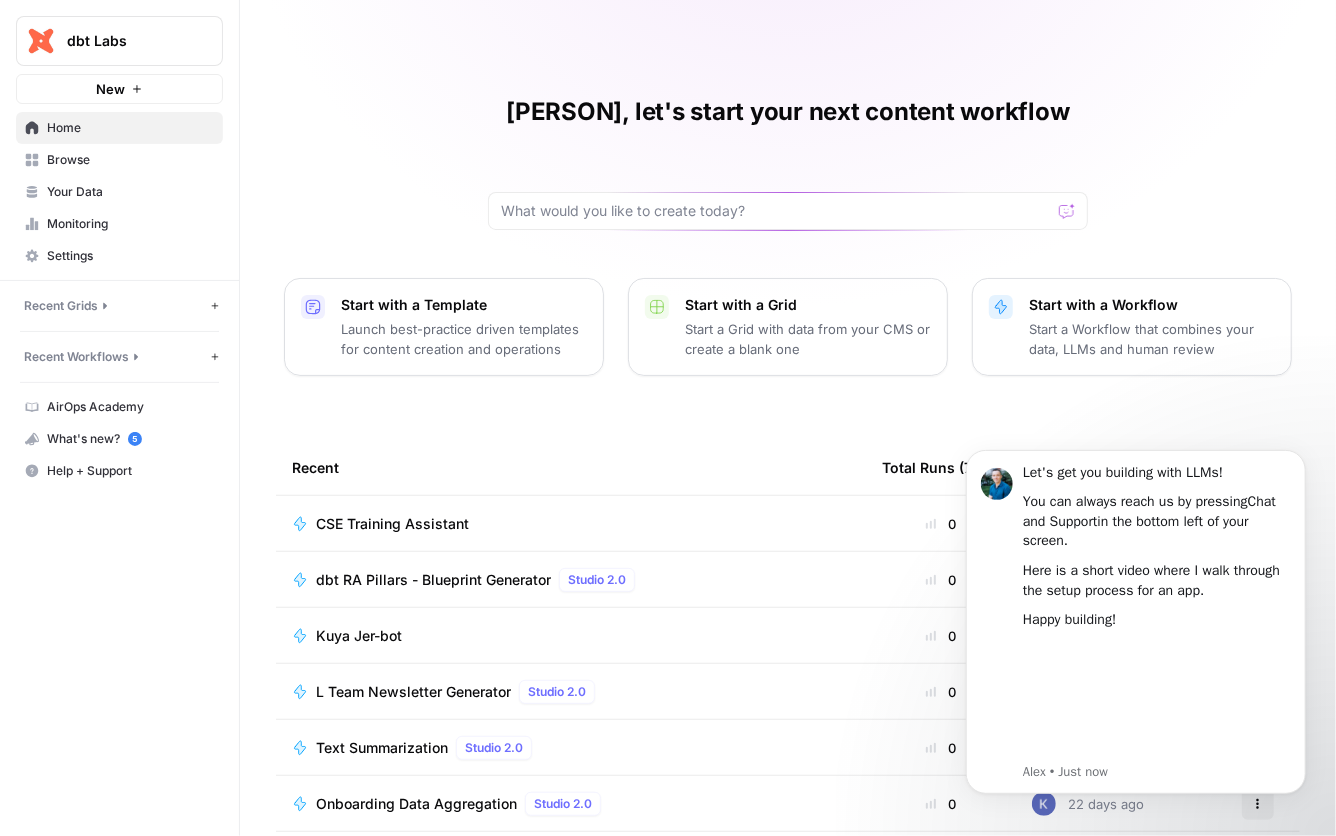 click on "Browse" at bounding box center [119, 160] 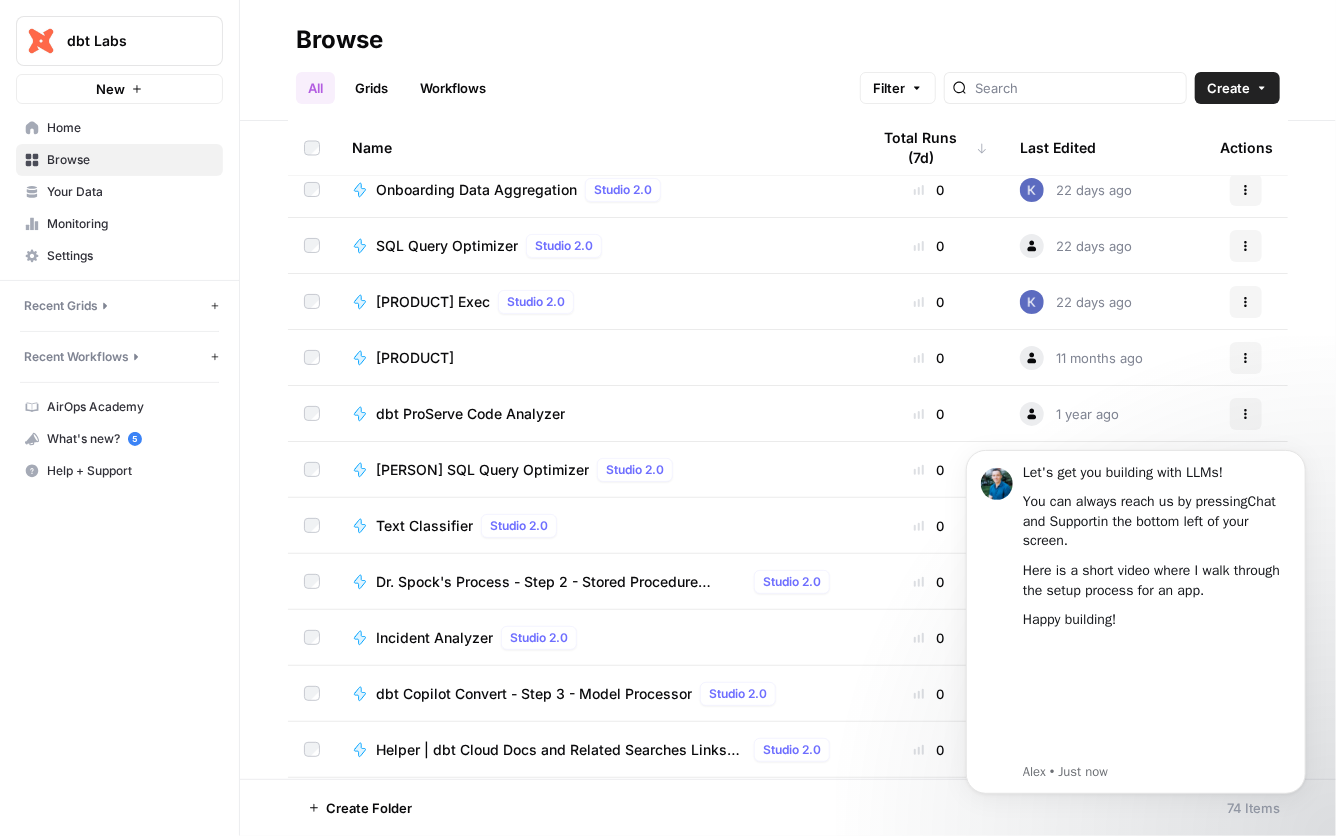 scroll, scrollTop: 1874, scrollLeft: 0, axis: vertical 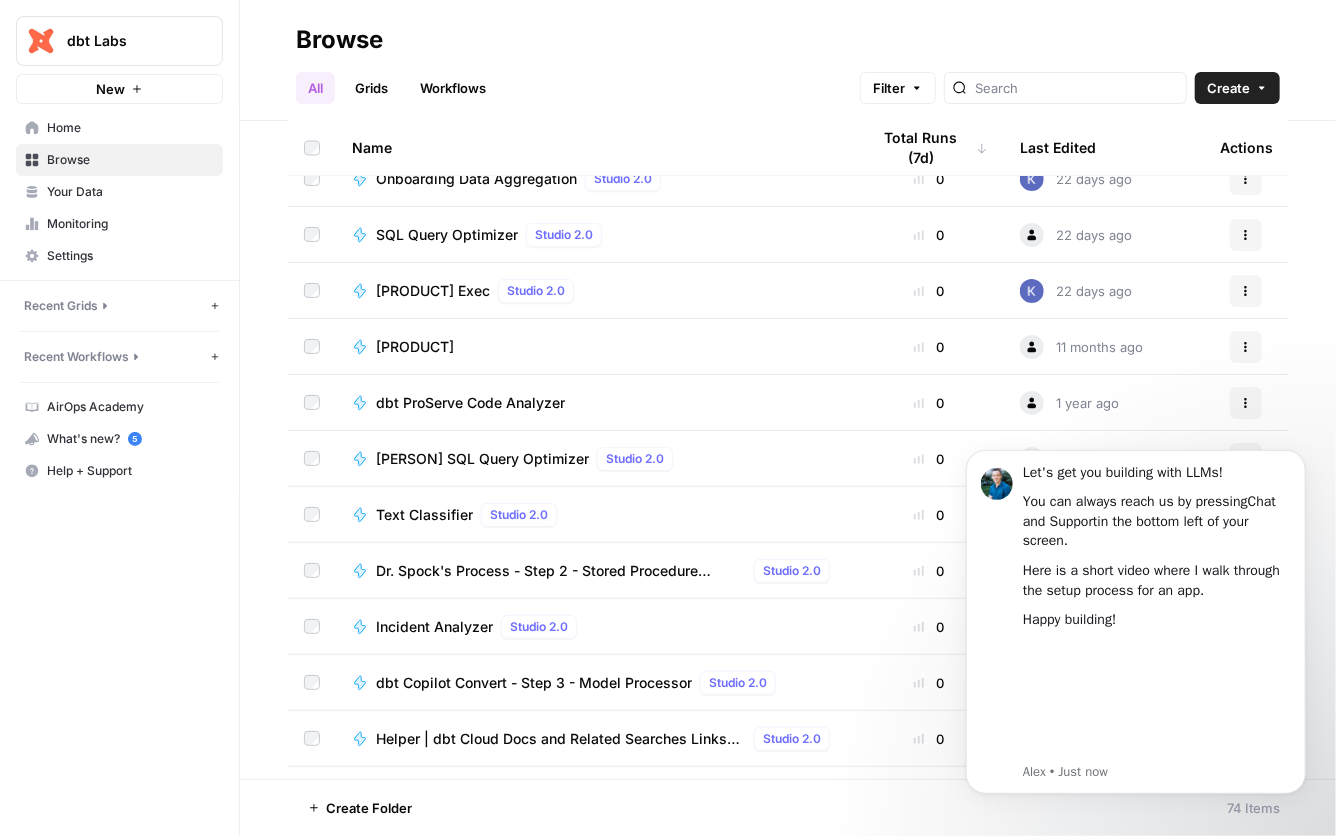 click on "Your Data" at bounding box center (130, 192) 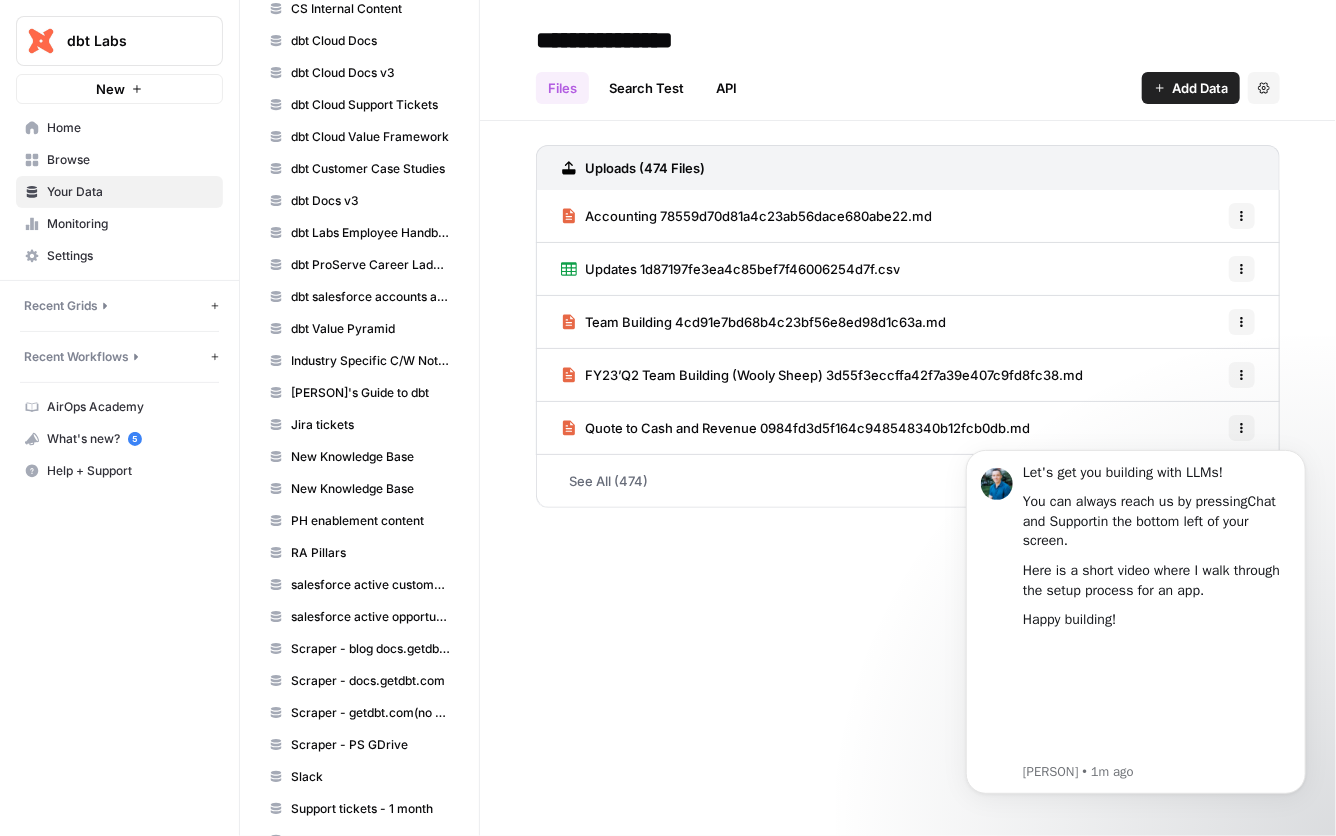 scroll, scrollTop: 364, scrollLeft: 0, axis: vertical 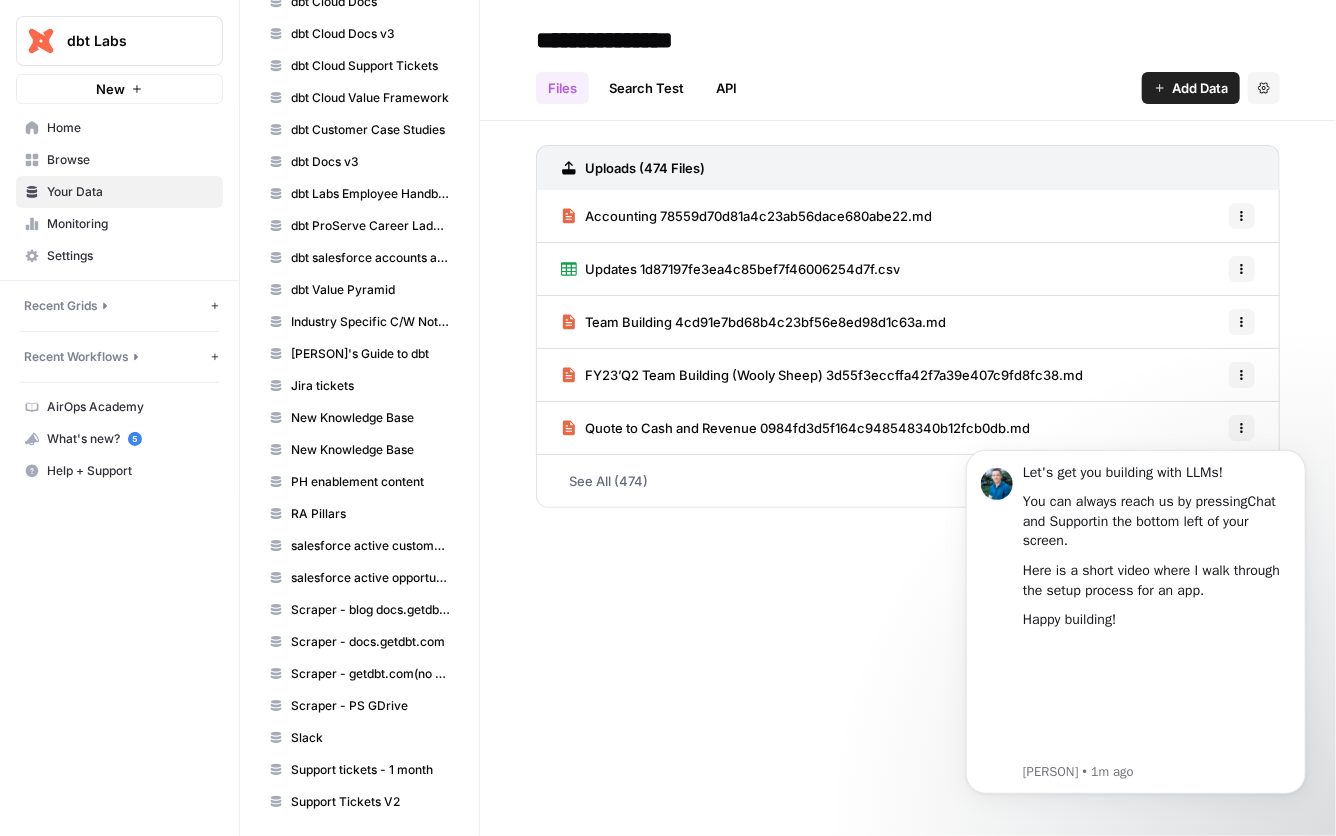 click on "Browse" at bounding box center (130, 160) 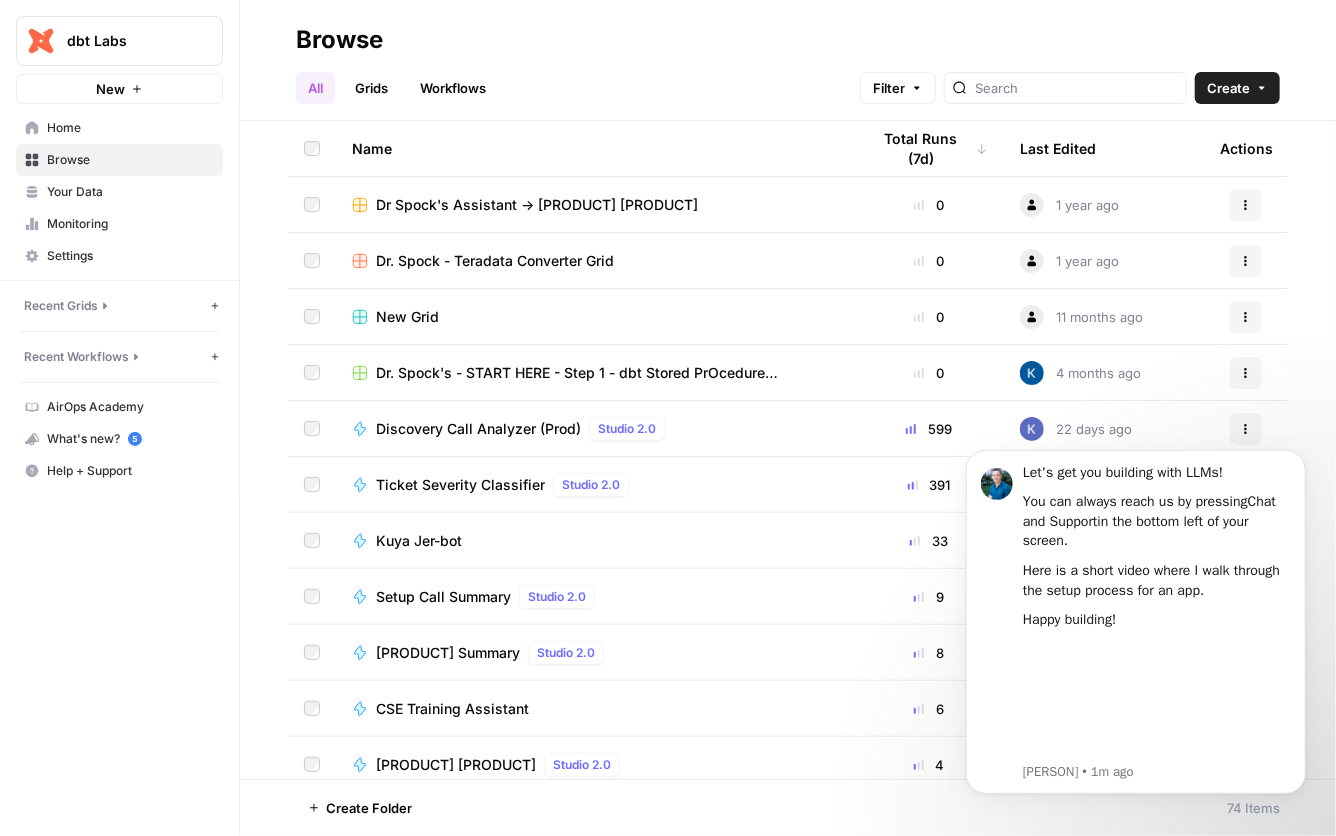 click on "Grids" at bounding box center [371, 88] 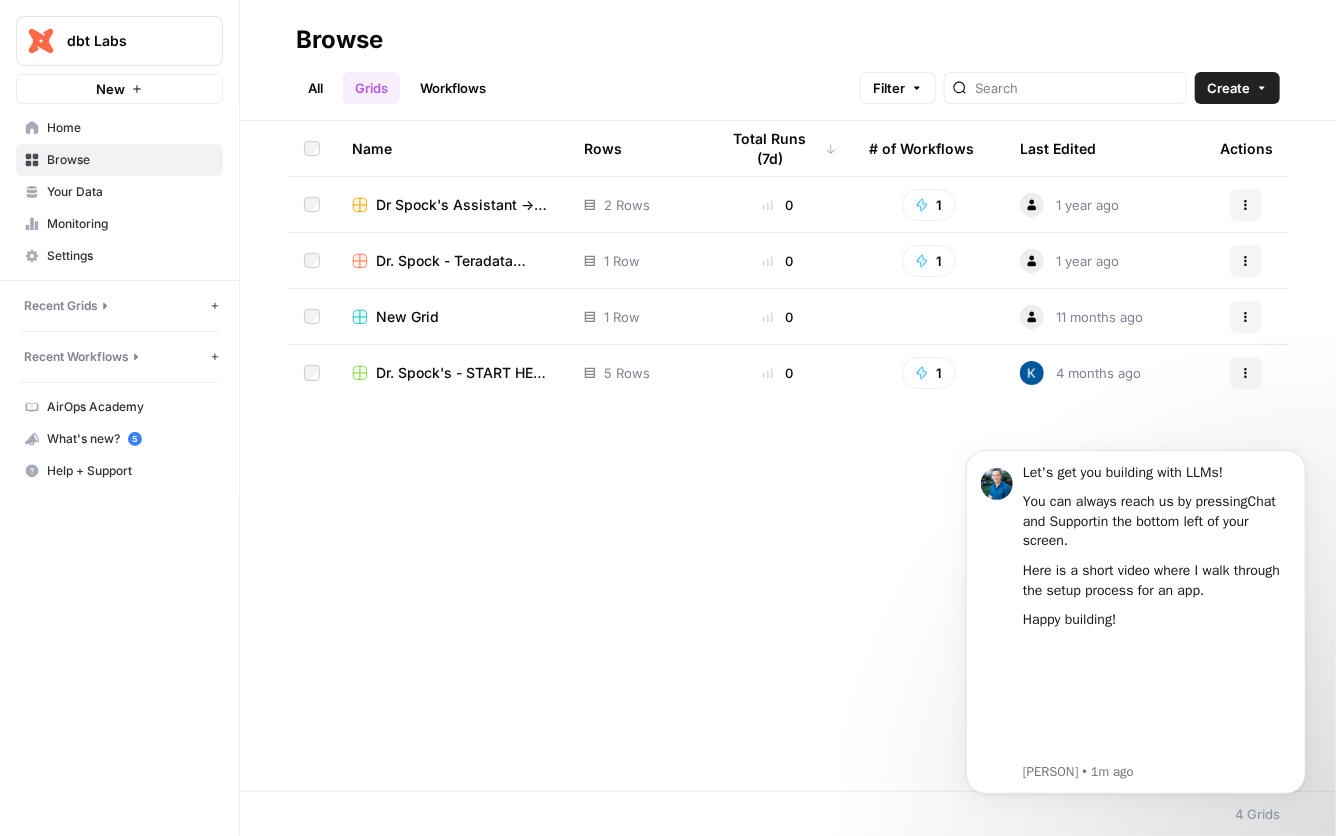 click on "Workflows" at bounding box center [453, 88] 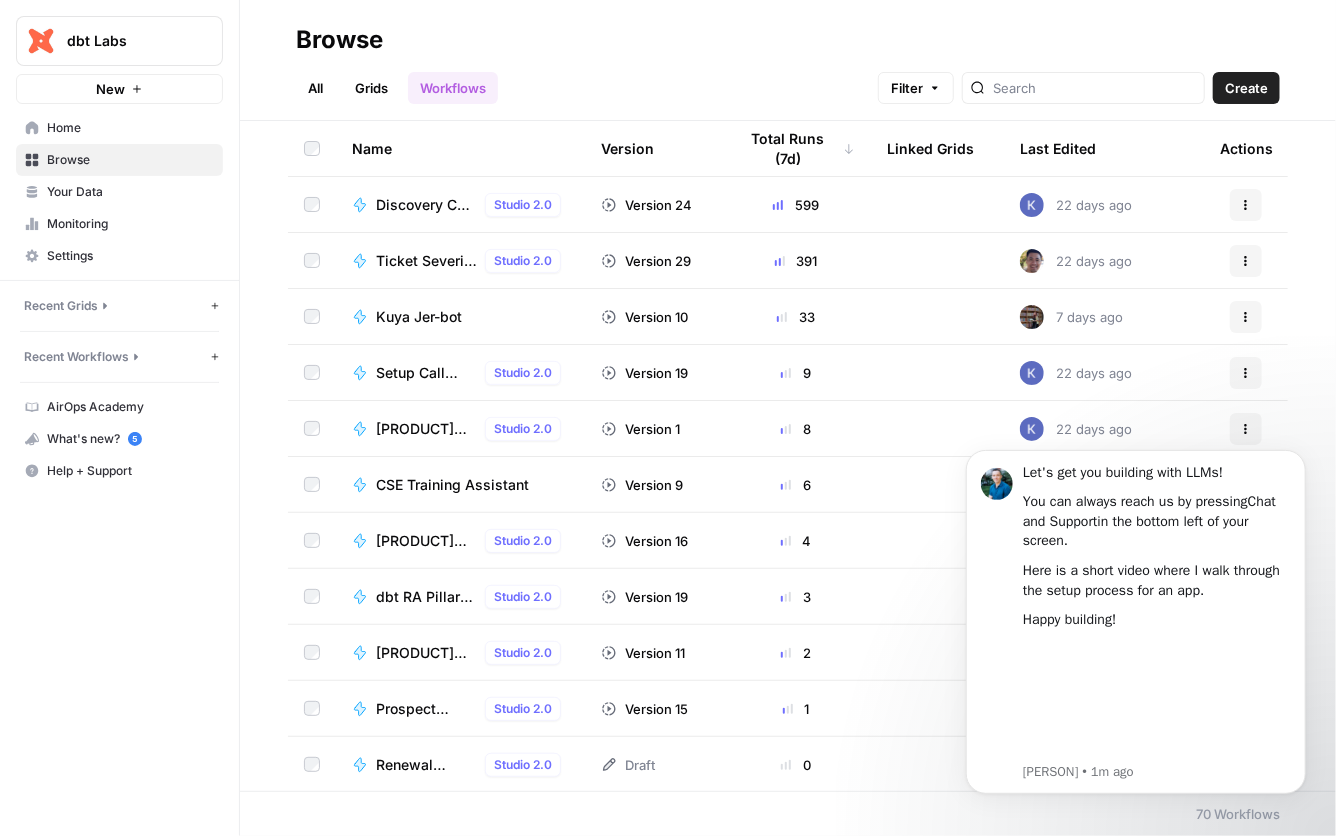 click on "Grids" at bounding box center (371, 88) 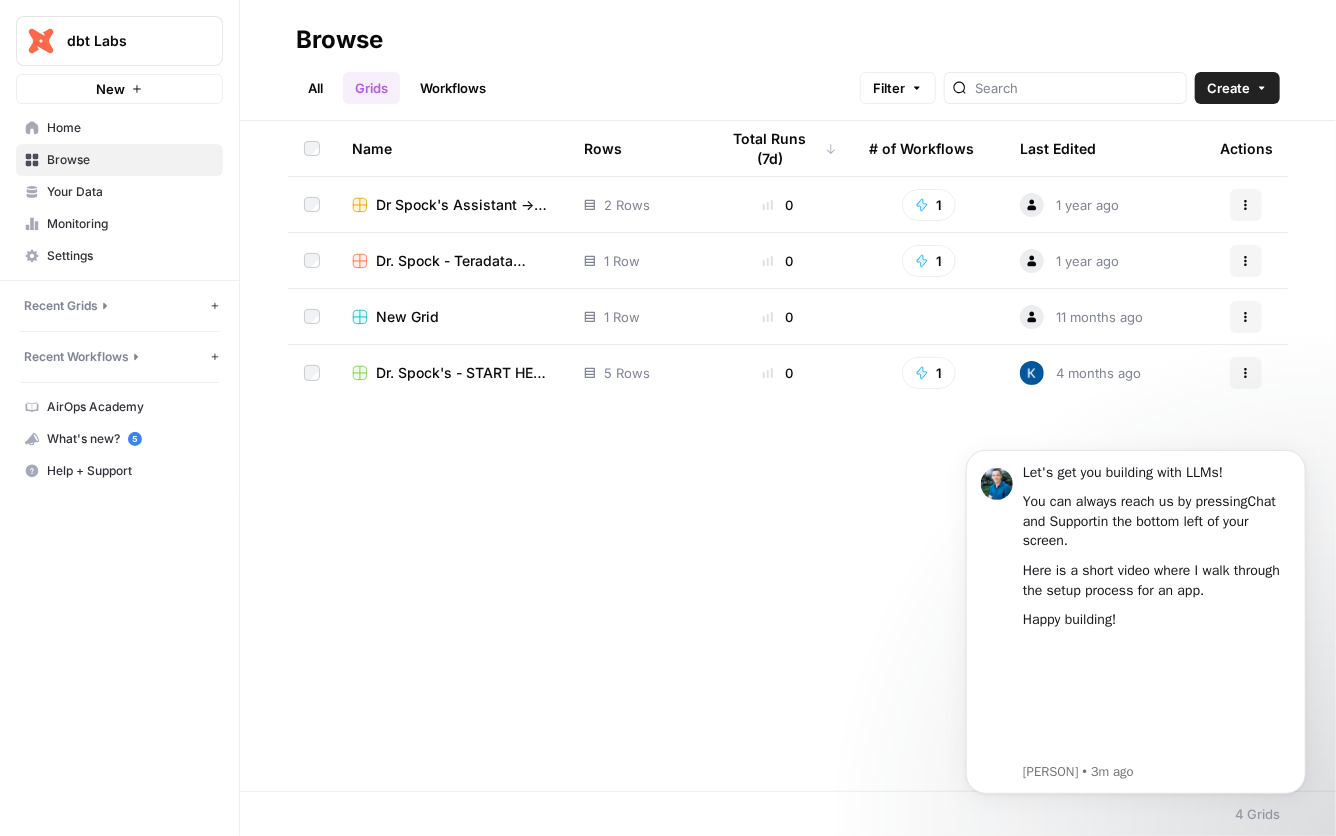 click on "All" at bounding box center (315, 88) 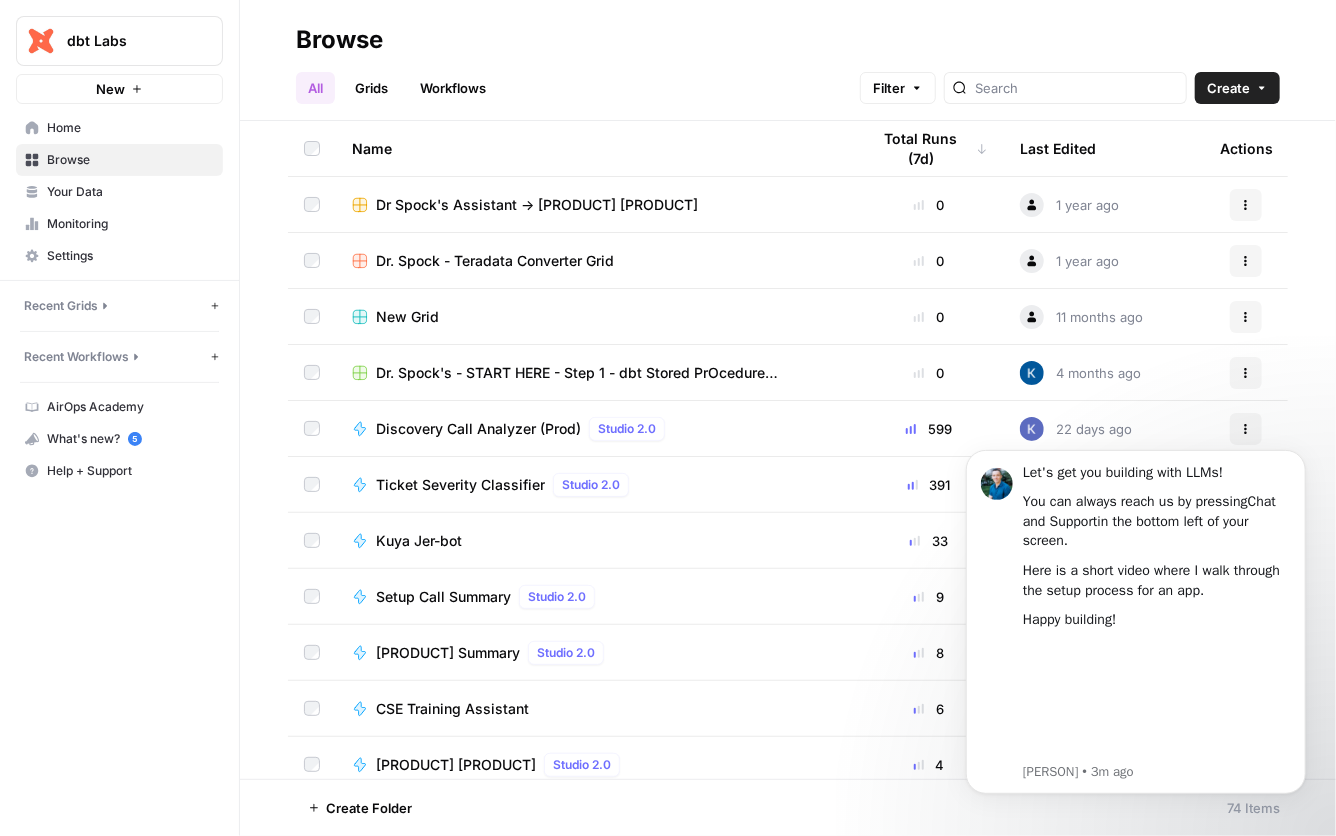 click on "What's new?
5" at bounding box center (119, 439) 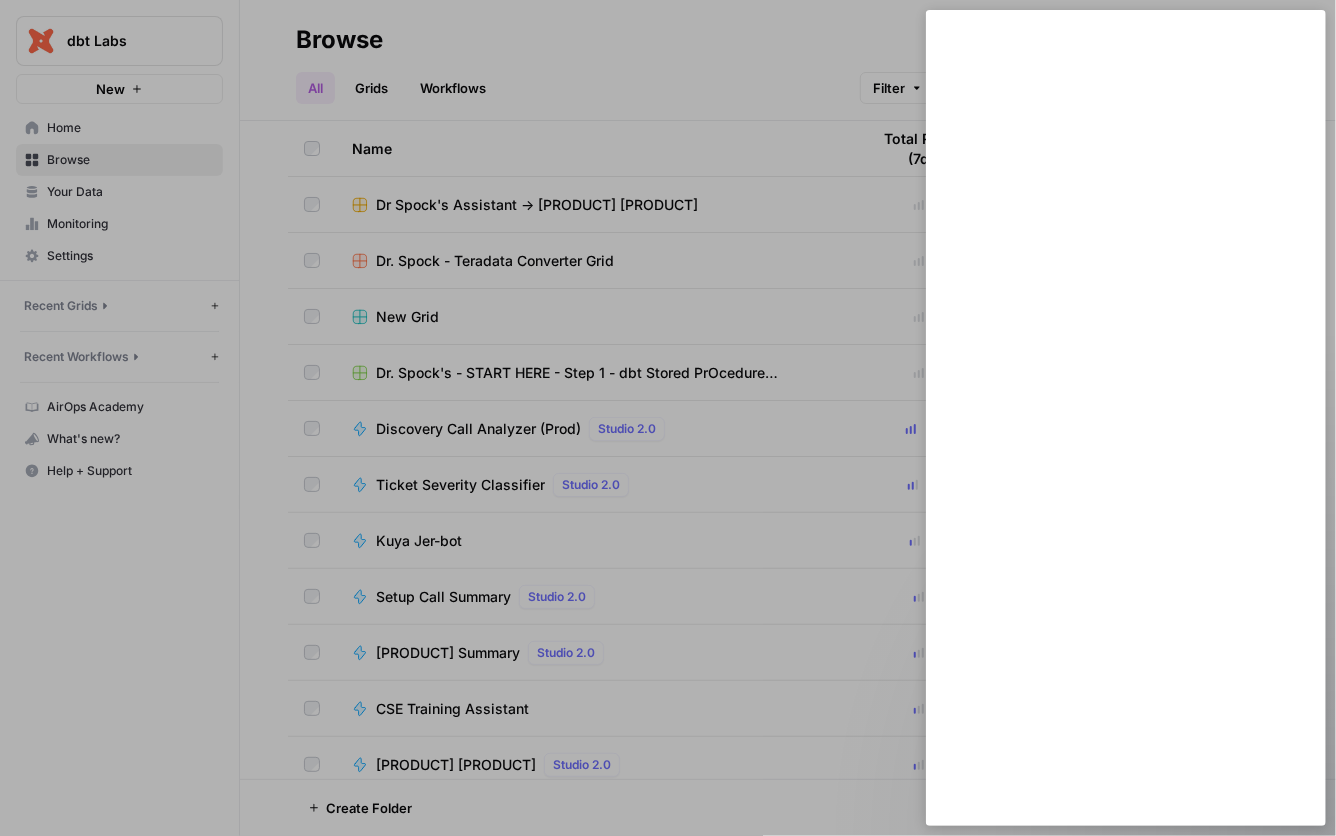 click at bounding box center [668, 418] 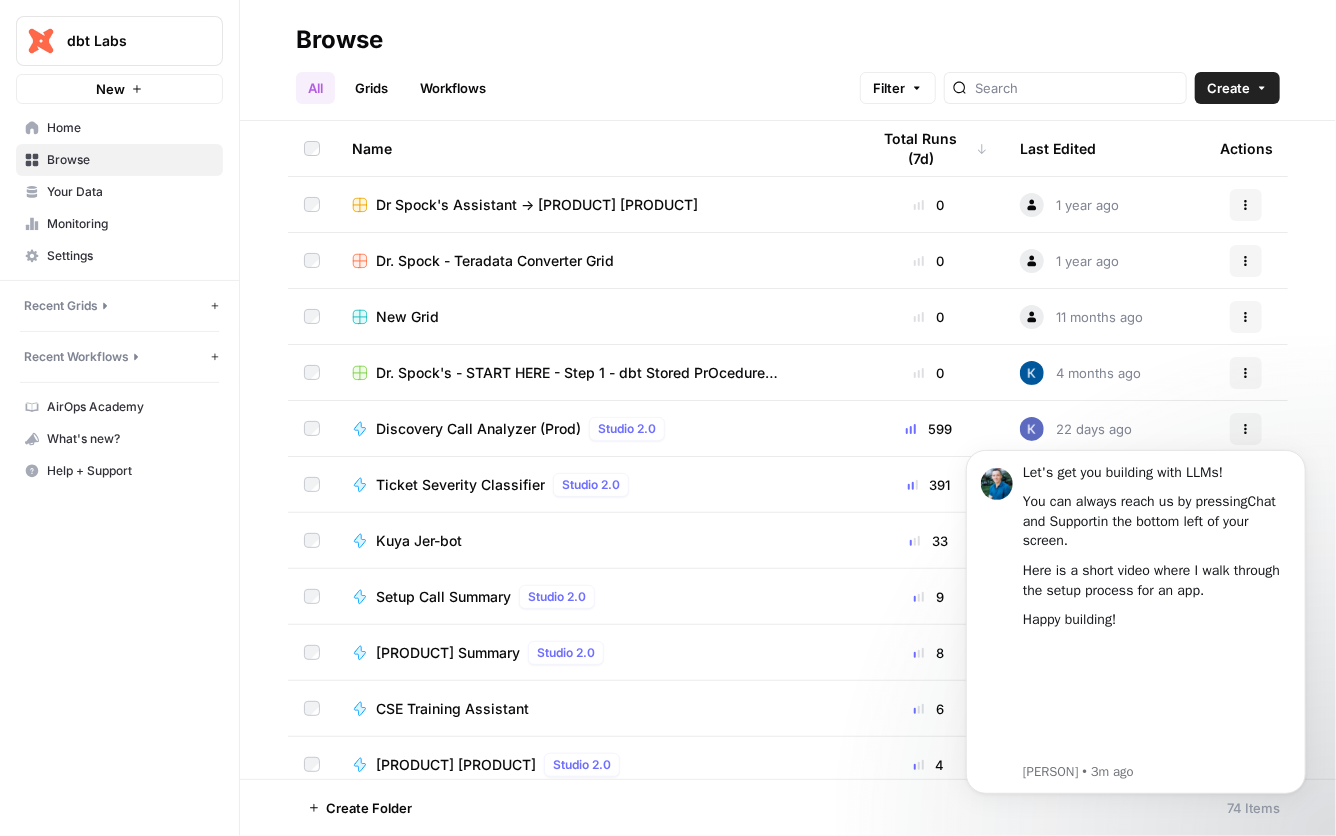click on "Monitoring" at bounding box center (130, 224) 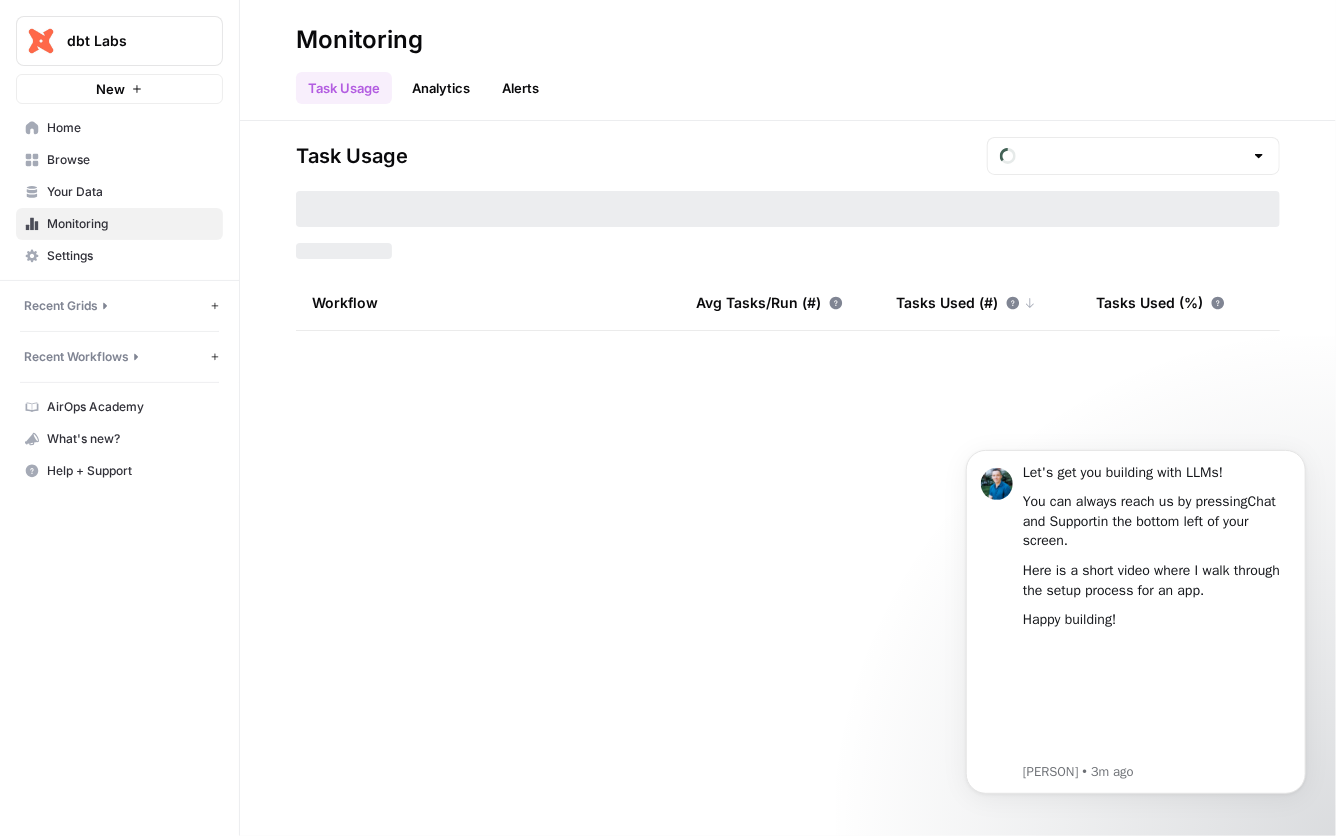 type on "July Tasks" 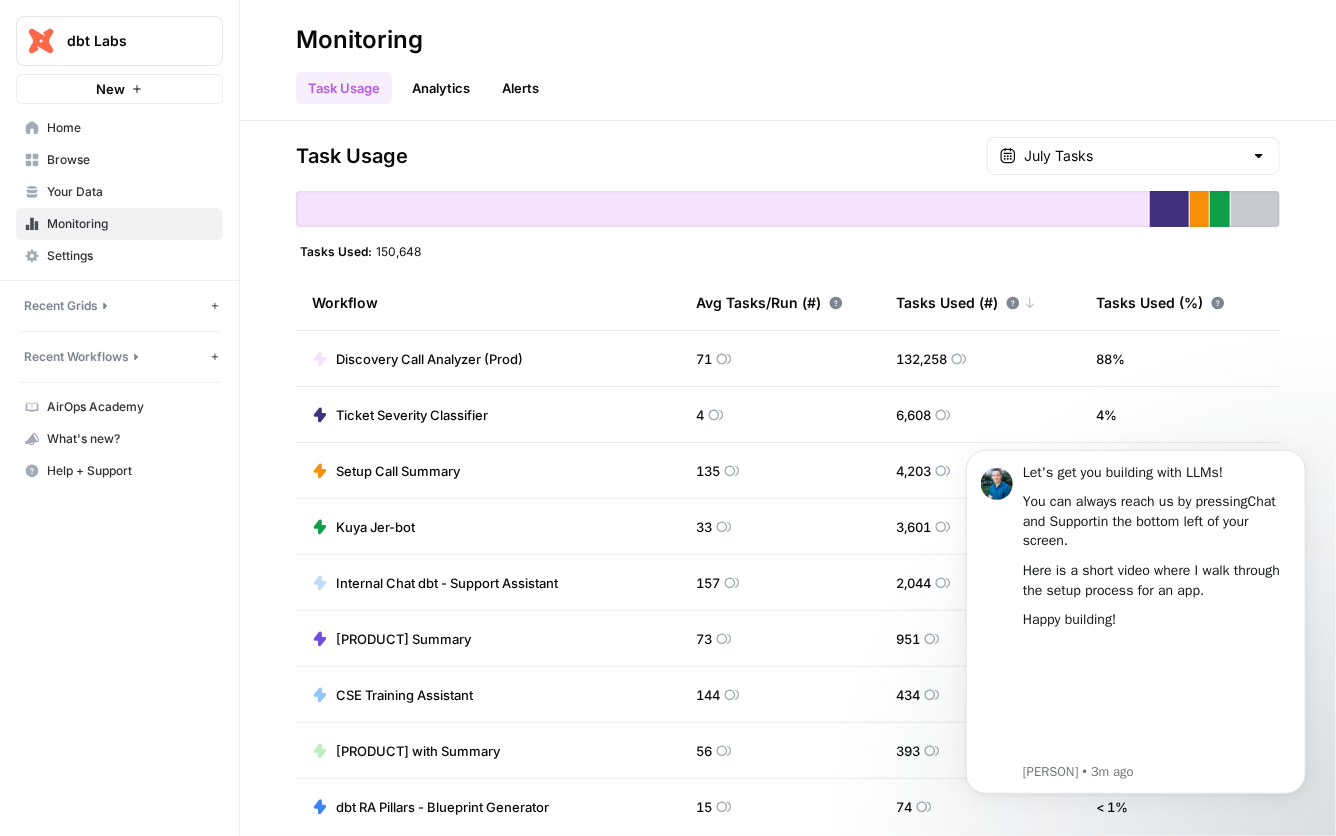 click on "Analytics" at bounding box center (441, 88) 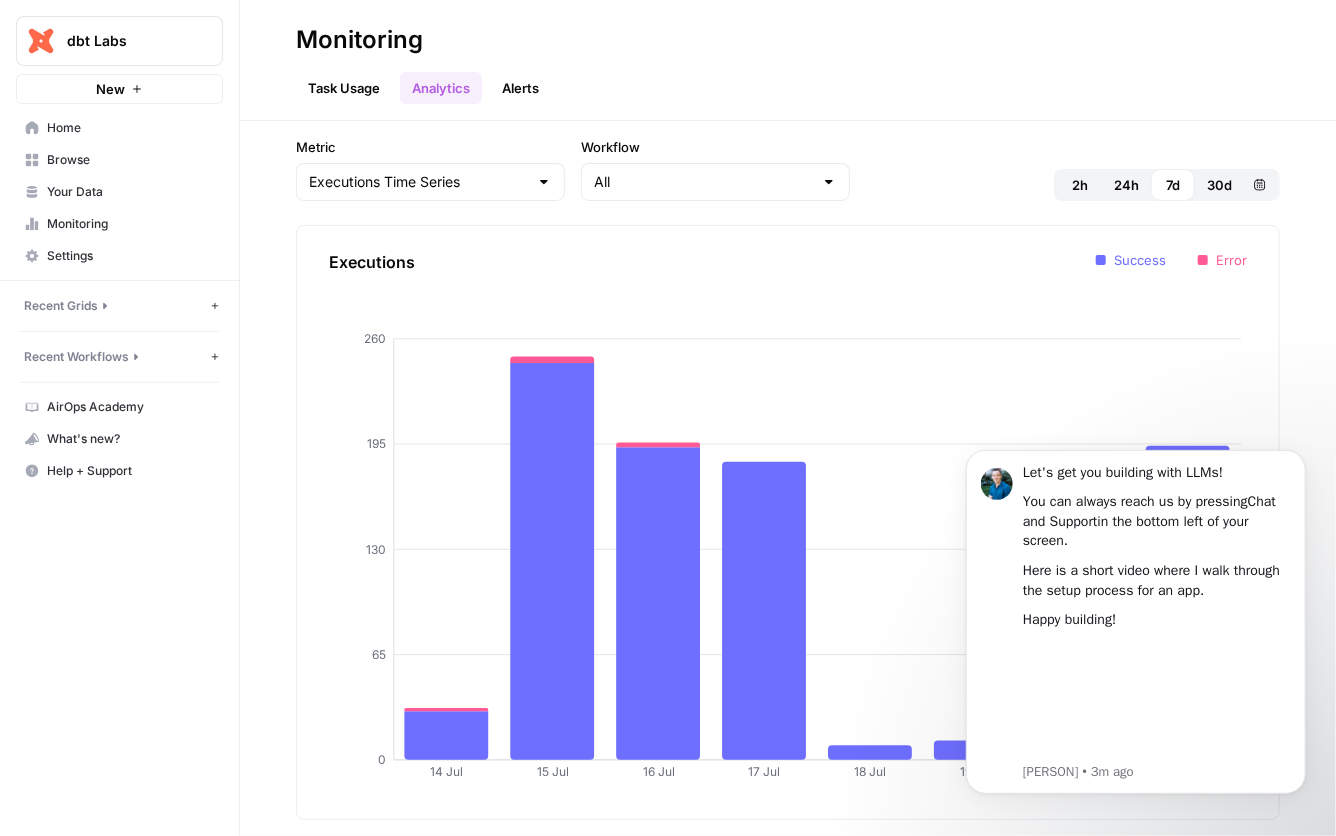click on "Alerts" at bounding box center [520, 88] 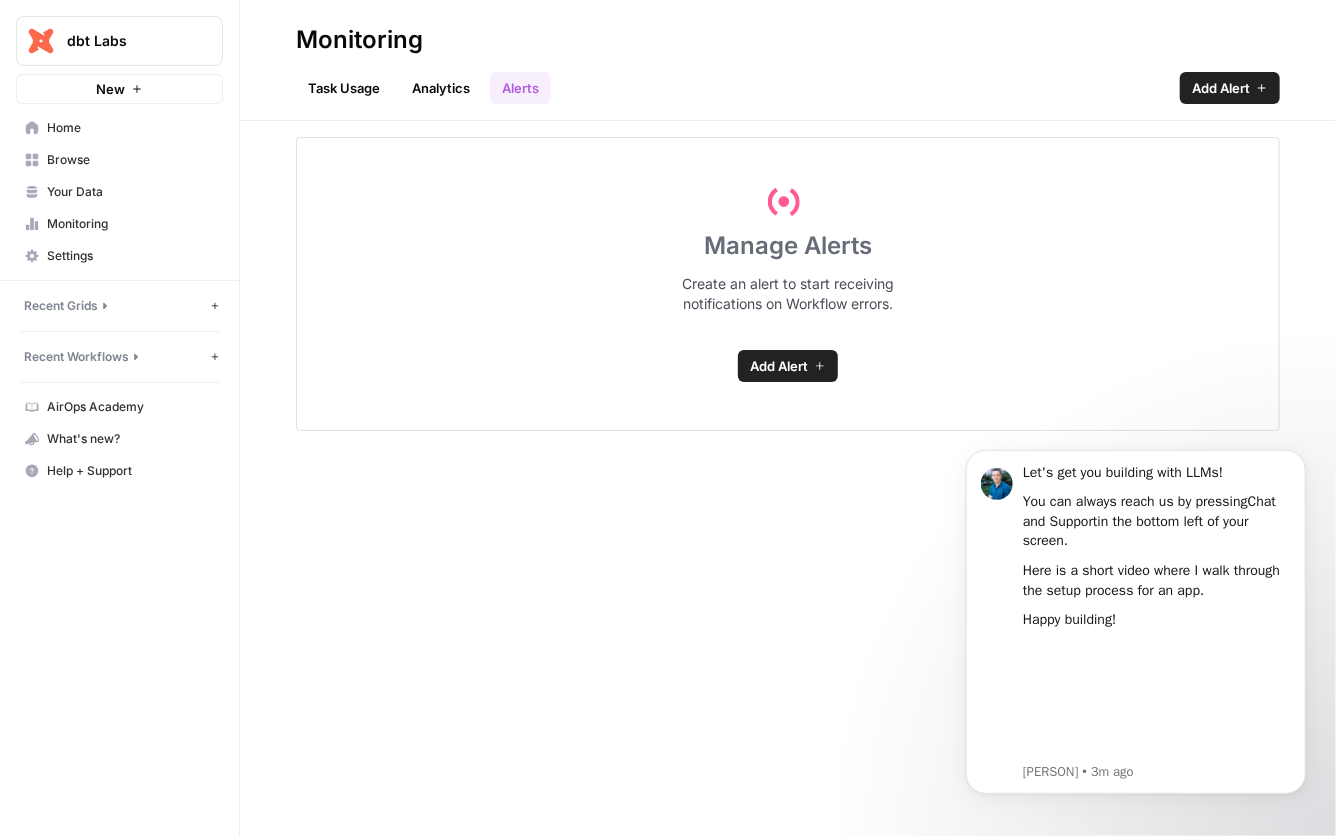 click on "Task Usage" at bounding box center (344, 88) 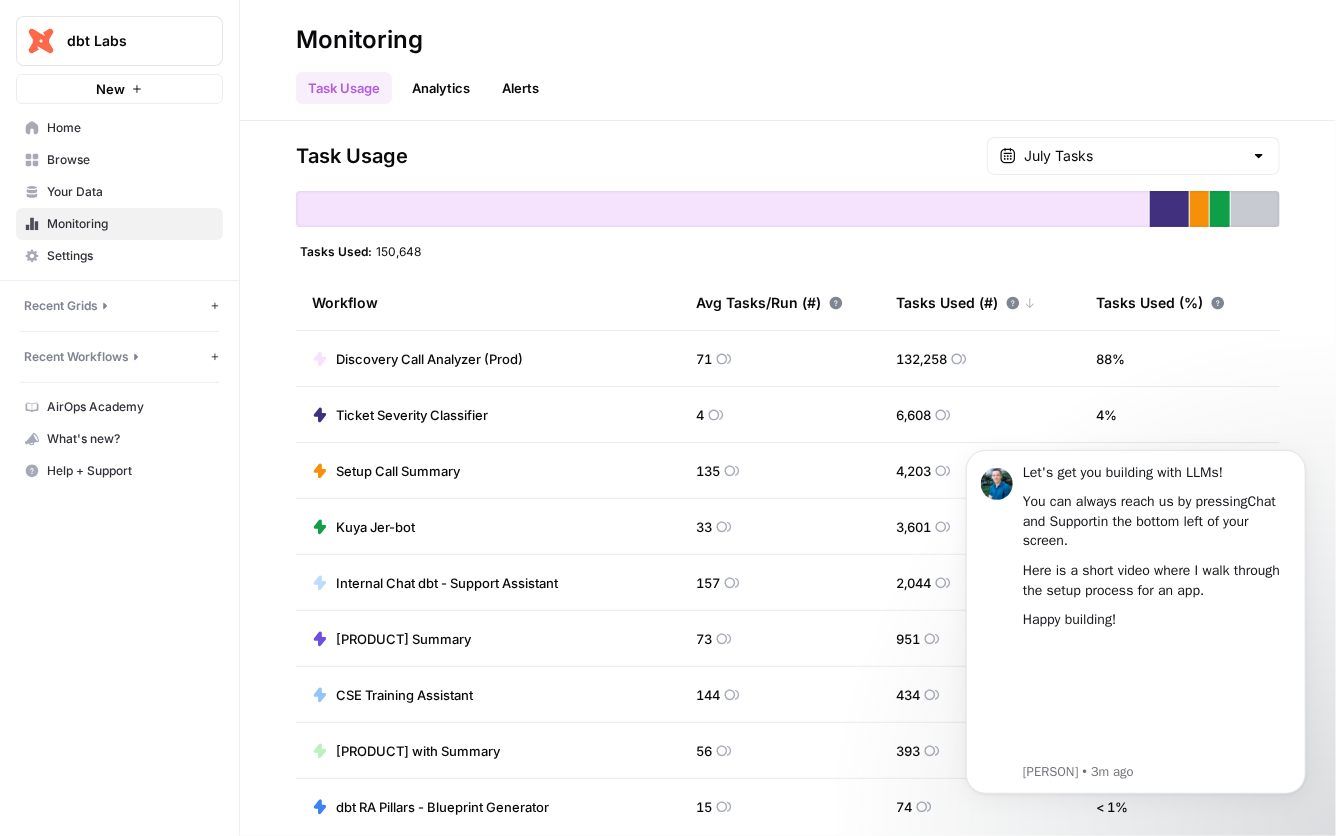 click on "Settings" at bounding box center (130, 256) 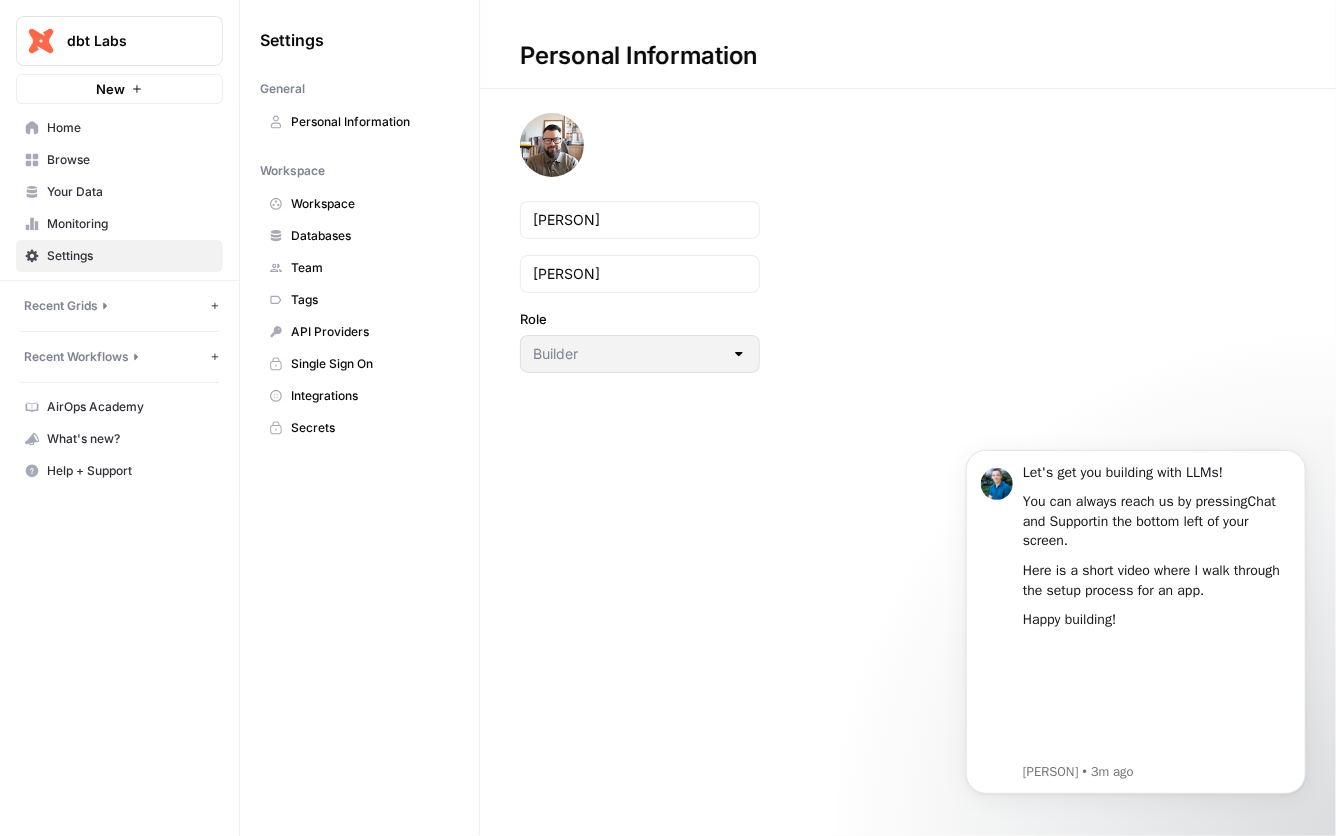 click on "Databases" at bounding box center (370, 236) 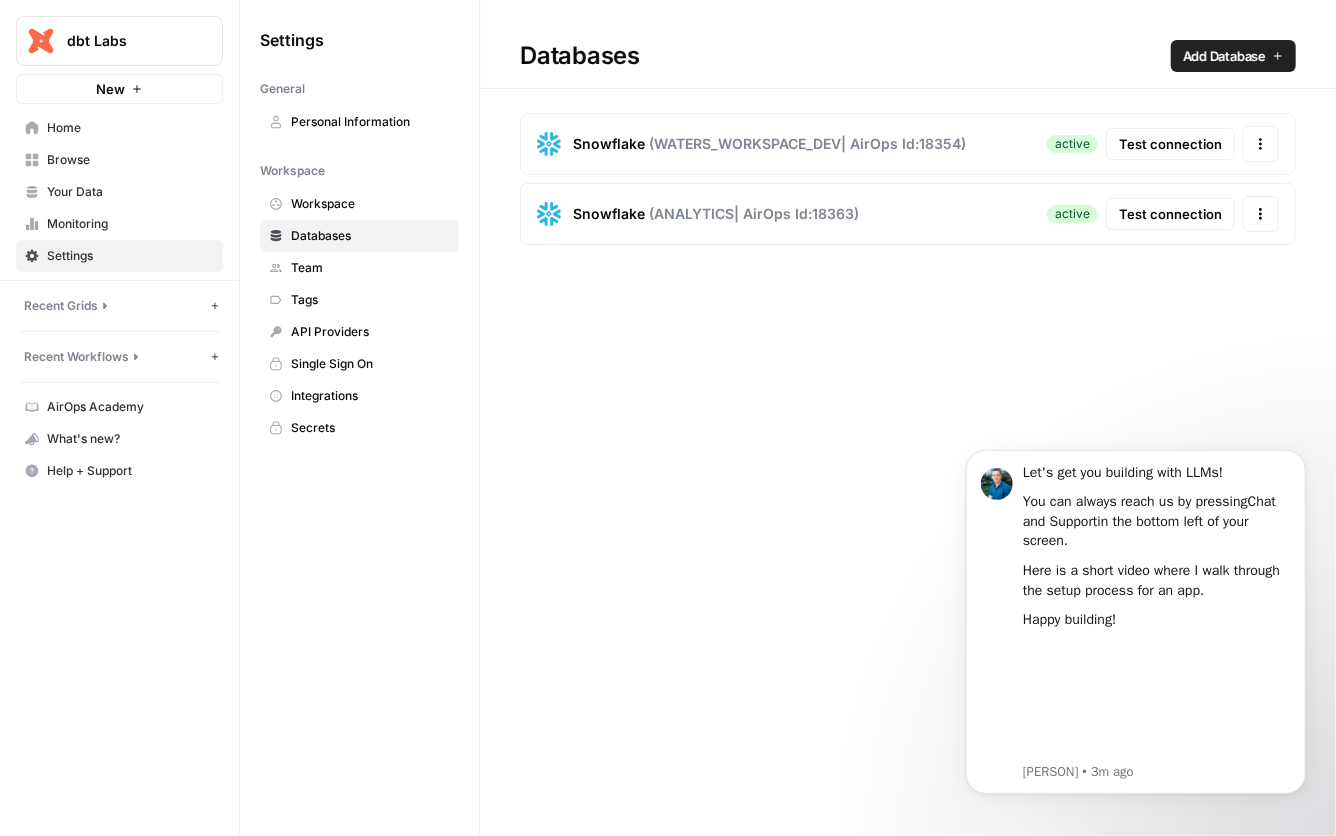 drag, startPoint x: 343, startPoint y: 187, endPoint x: 340, endPoint y: 199, distance: 12.369317 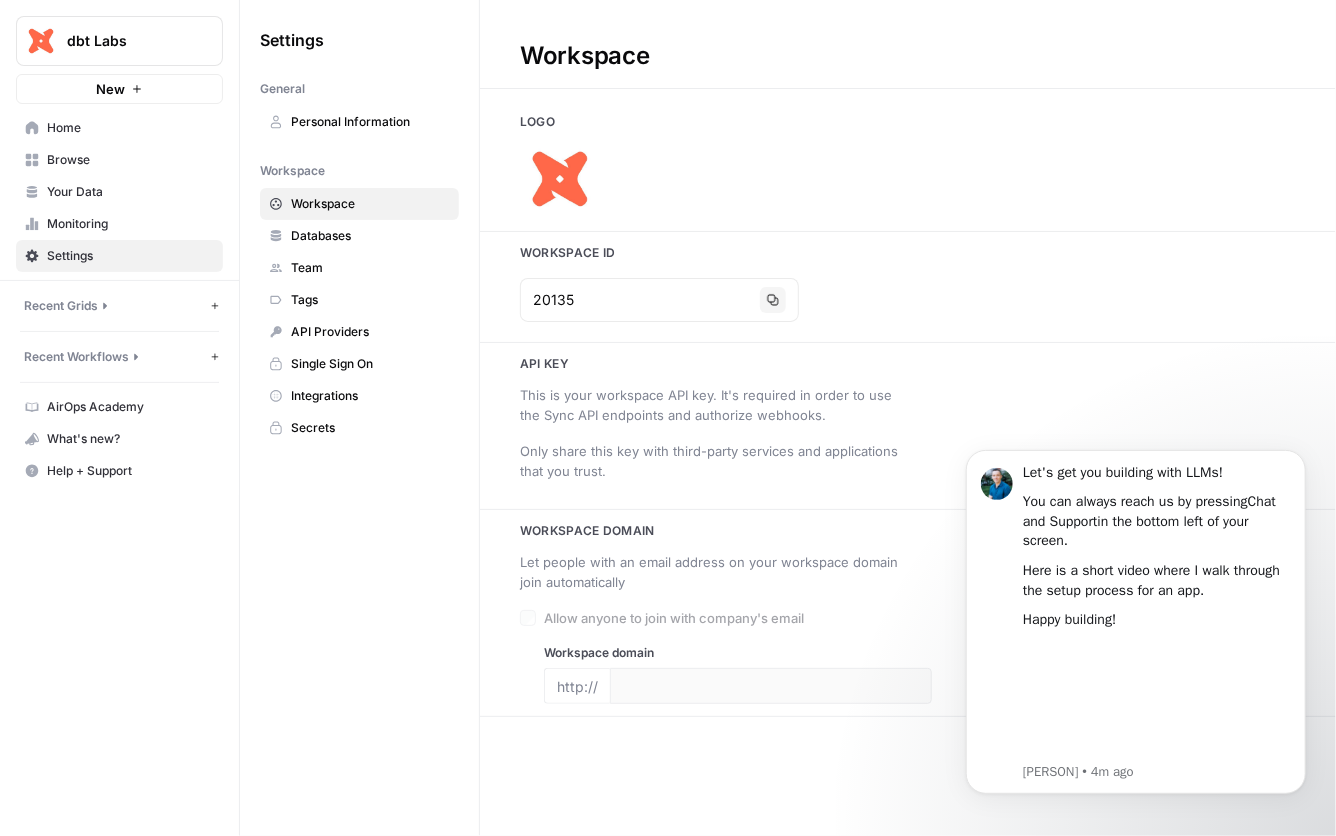 type on "getdbt.com" 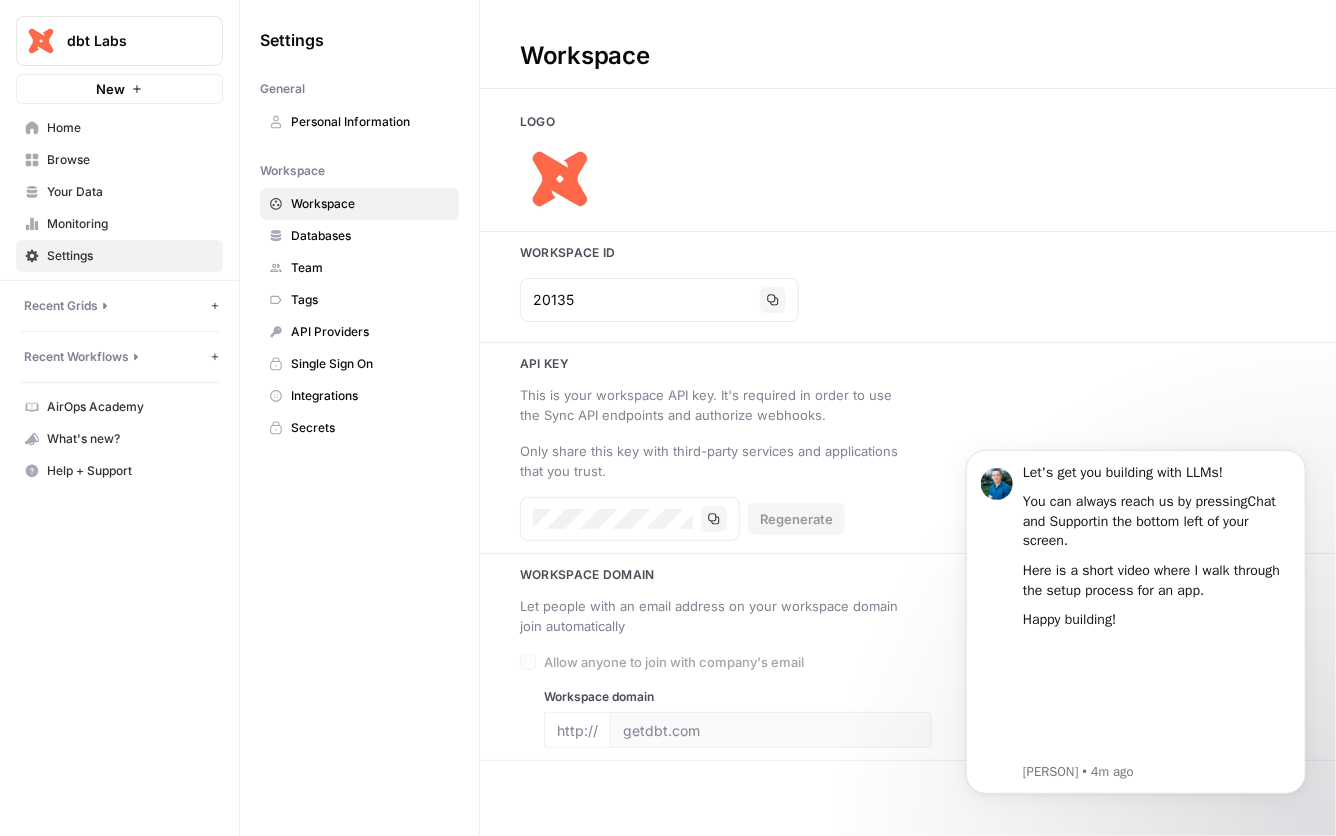 click on "20135 Copy" at bounding box center (908, 300) 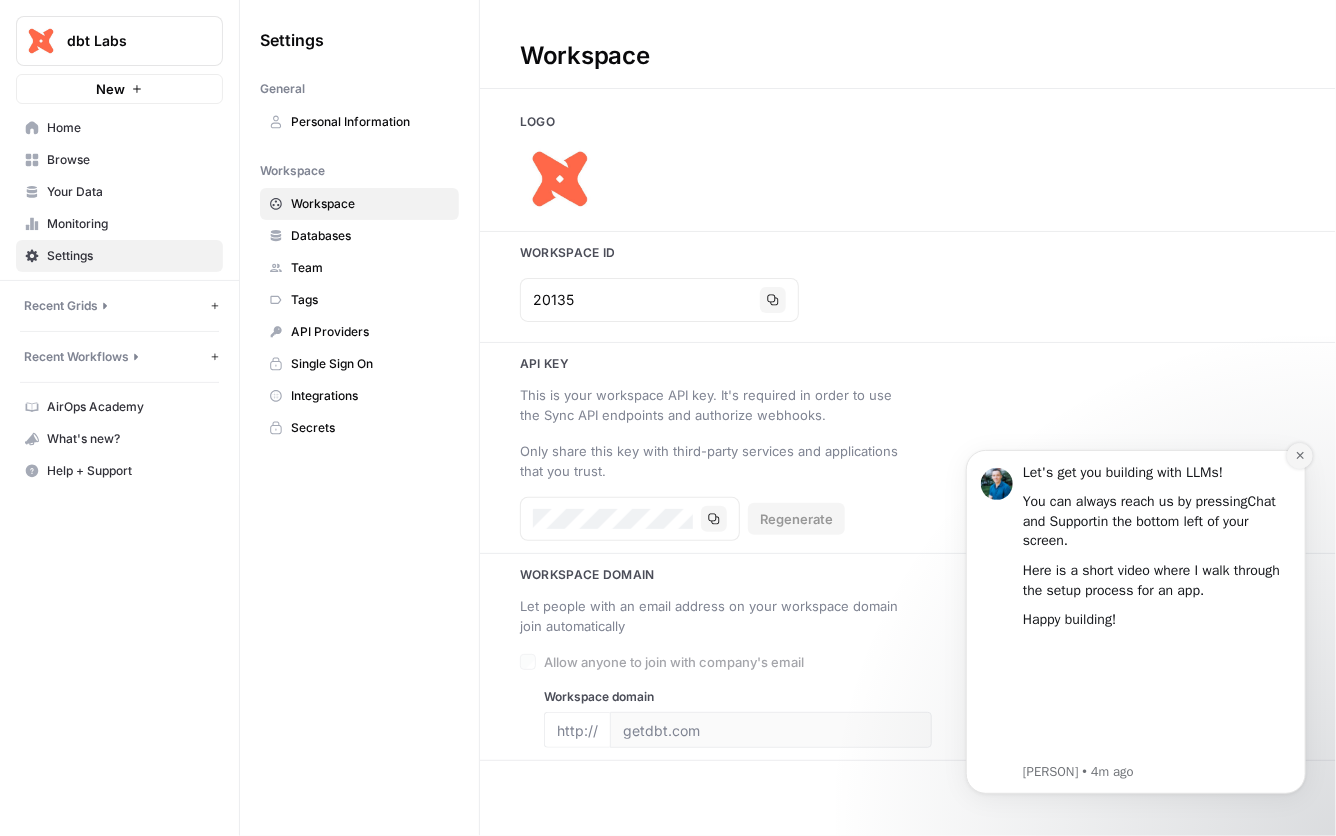 click 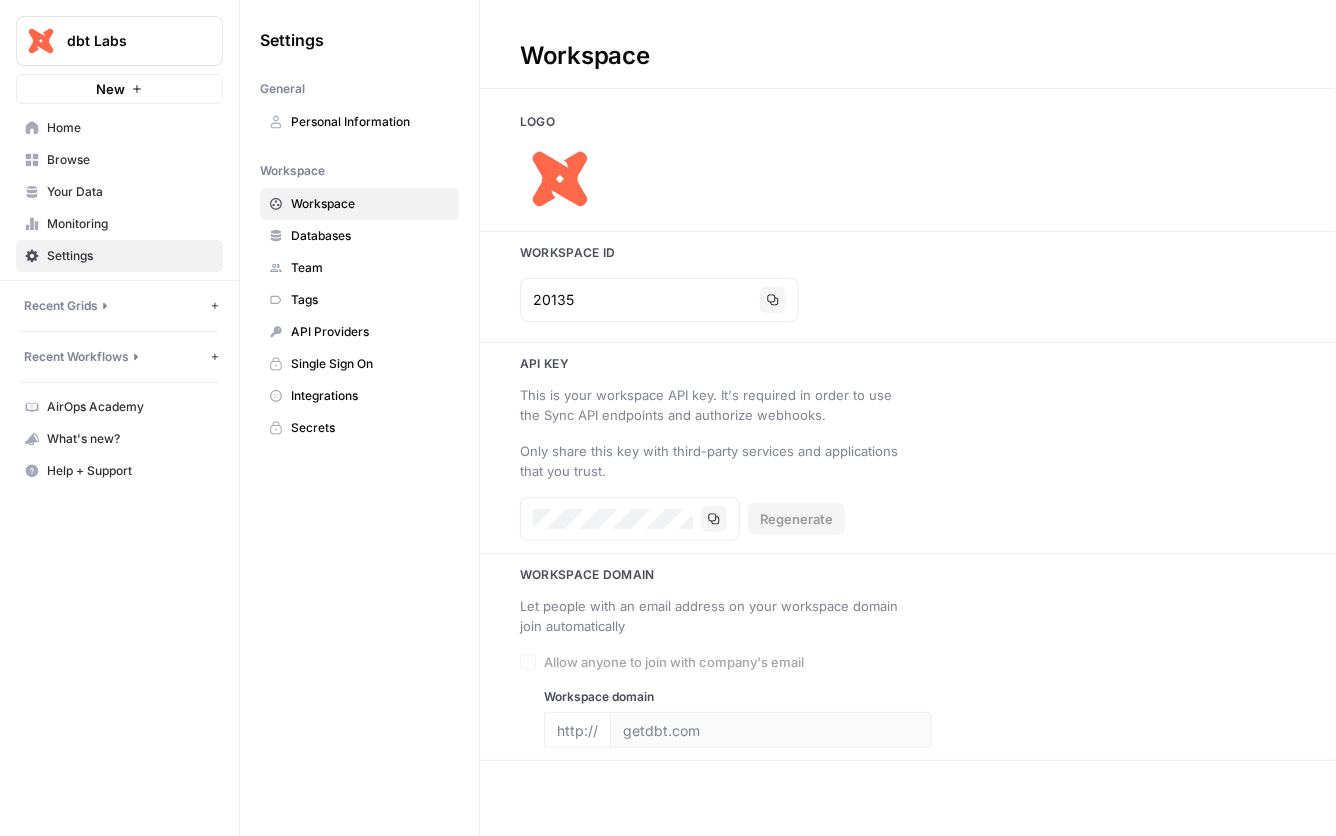 click on "Team" at bounding box center [359, 268] 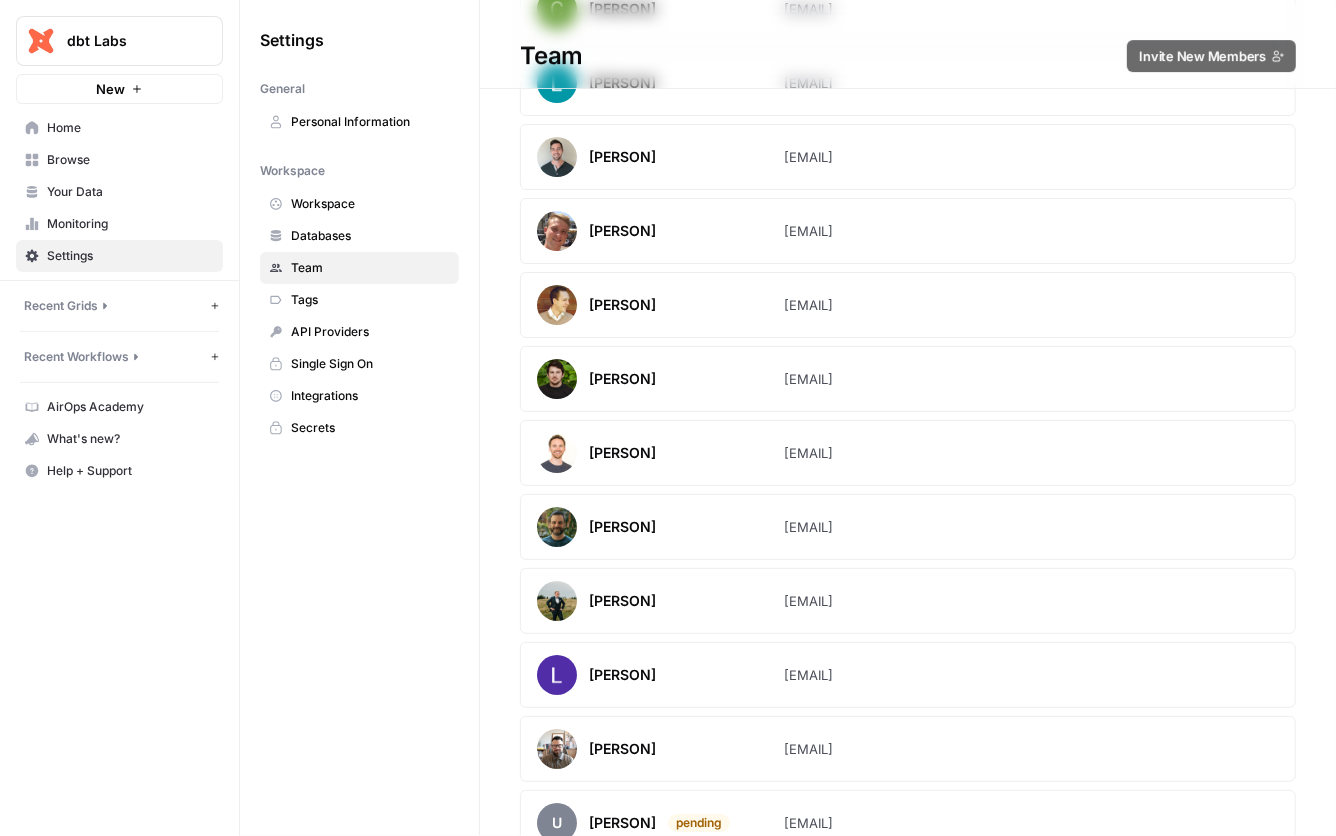 scroll, scrollTop: 3229, scrollLeft: 0, axis: vertical 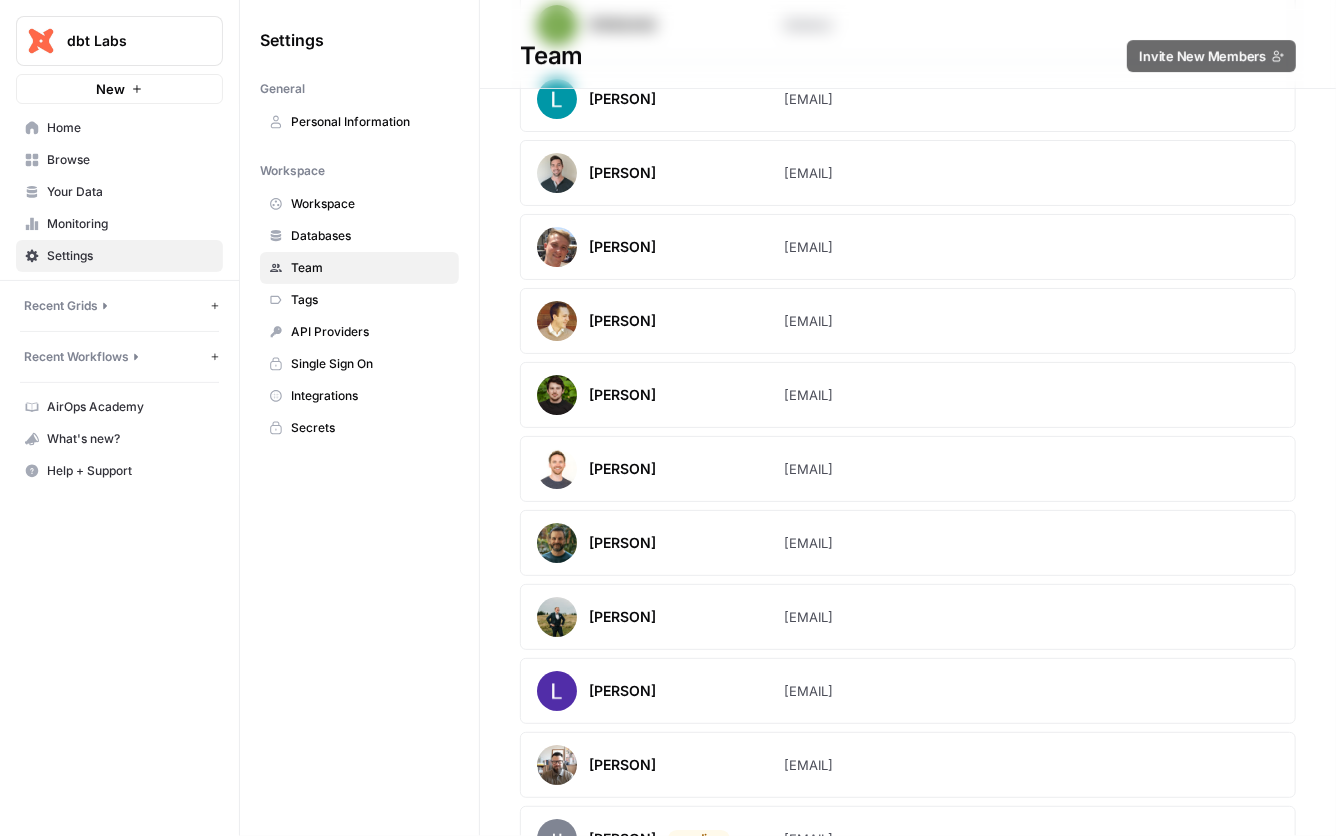 click on "Integrations" at bounding box center (370, 396) 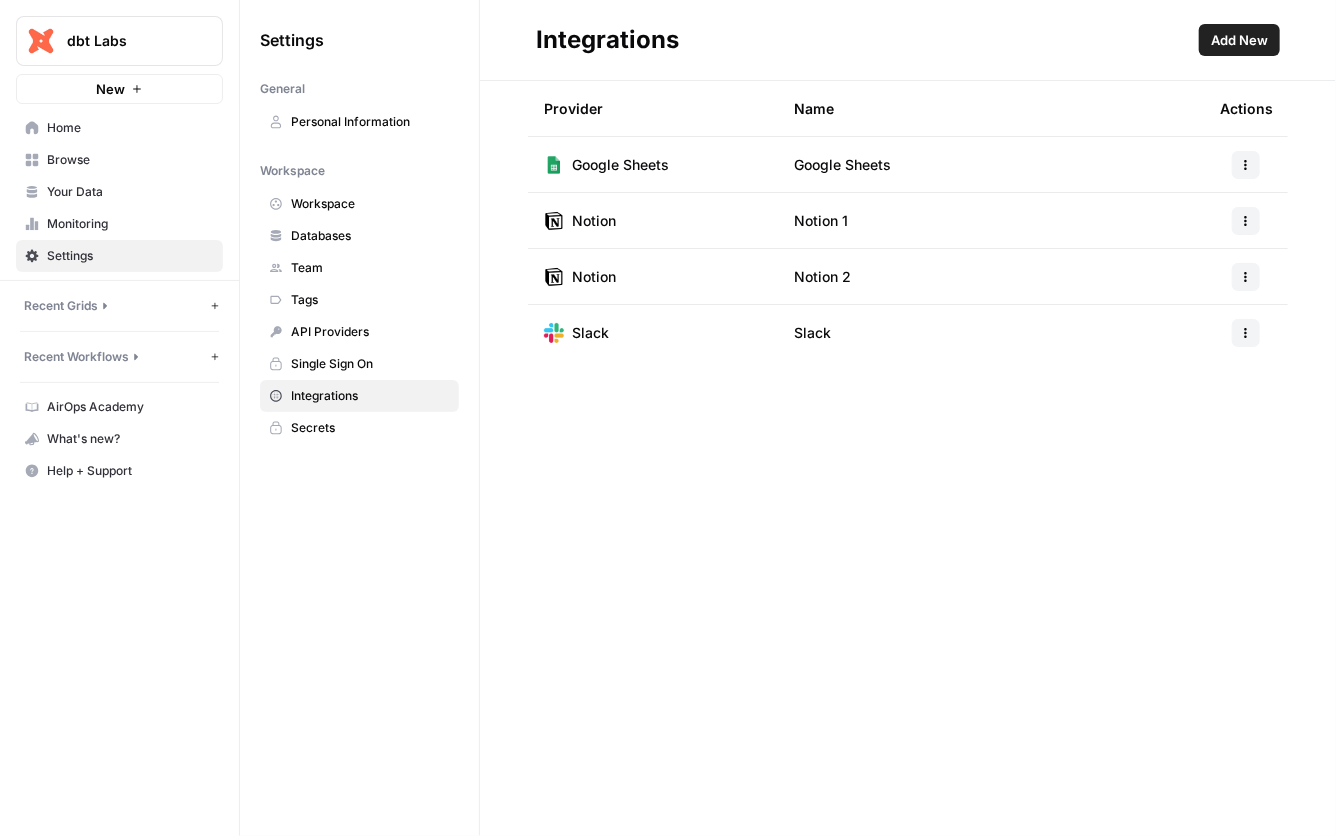 click on "Home" at bounding box center (130, 128) 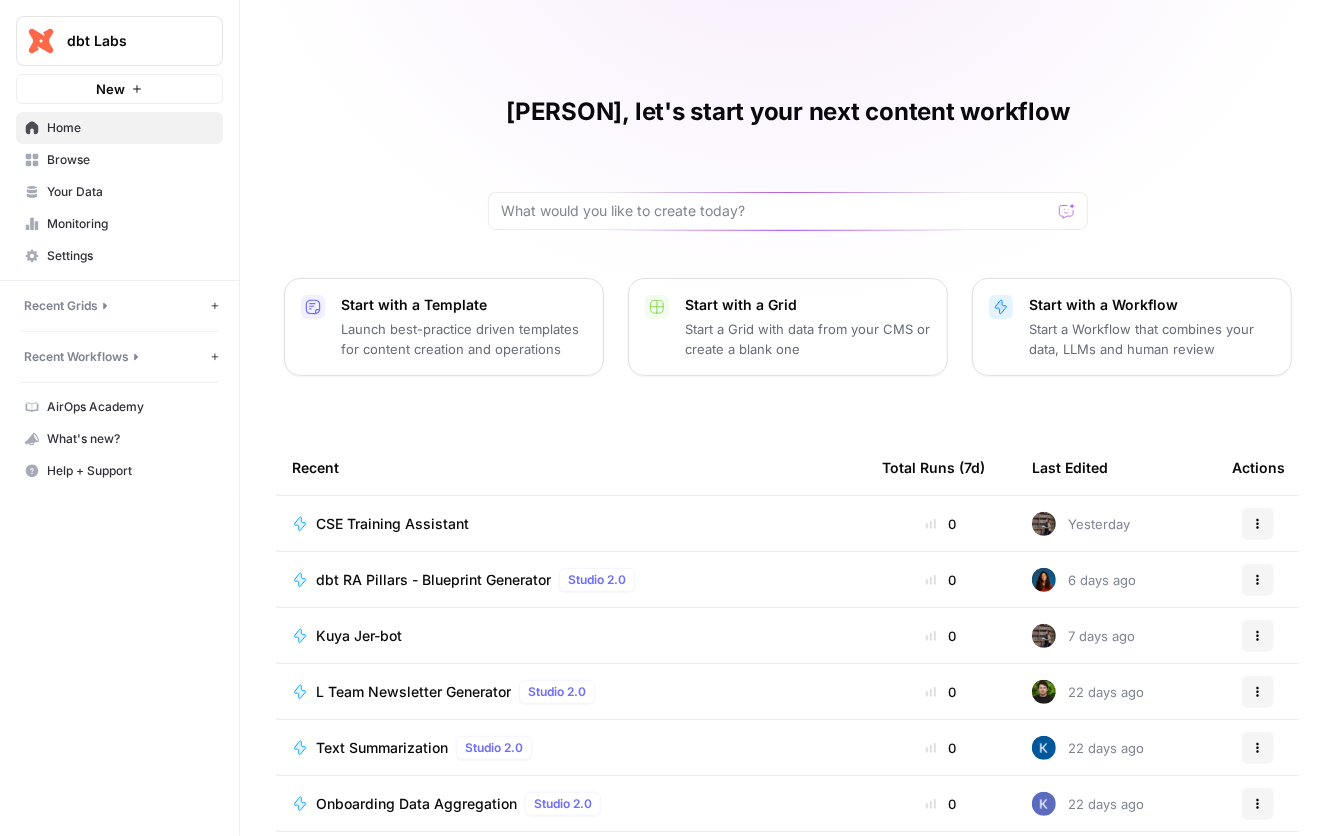 click 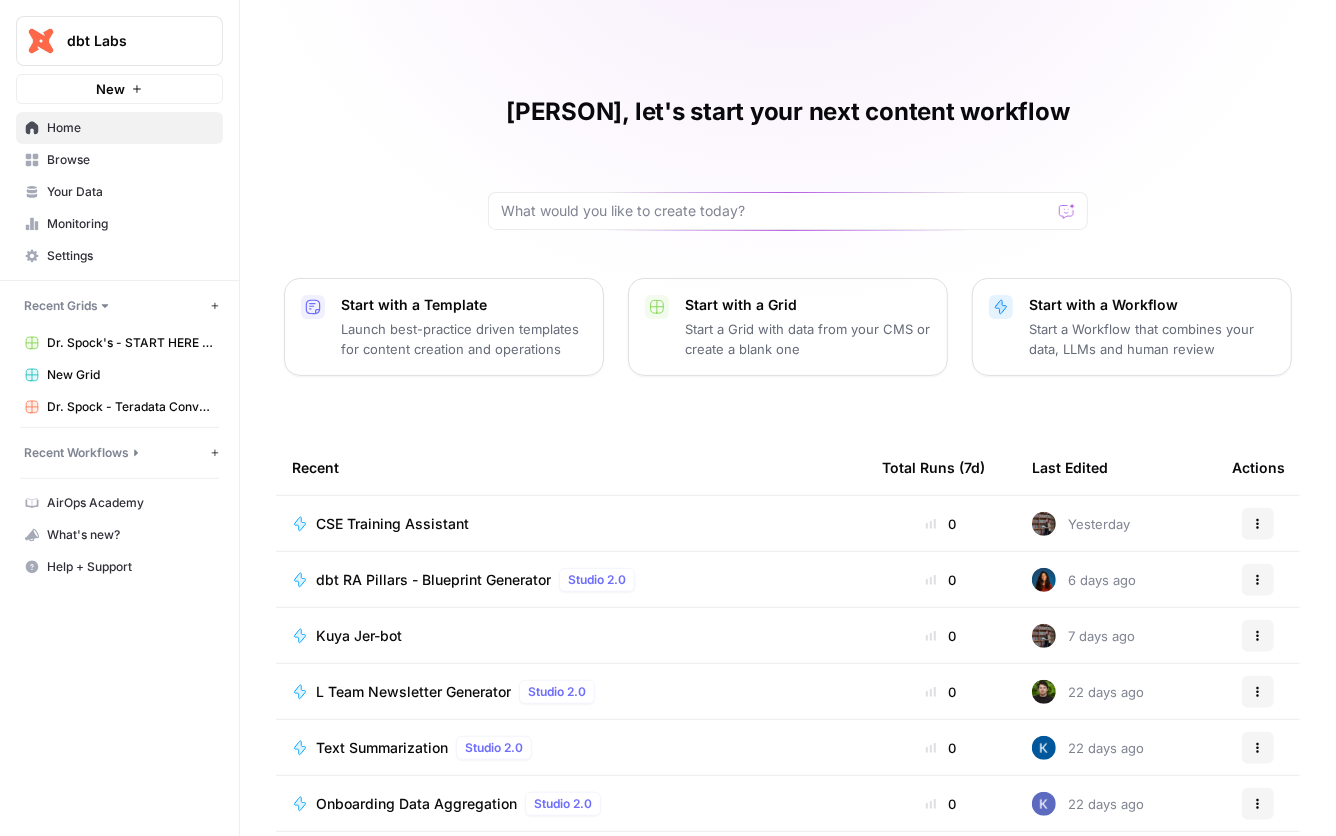 click 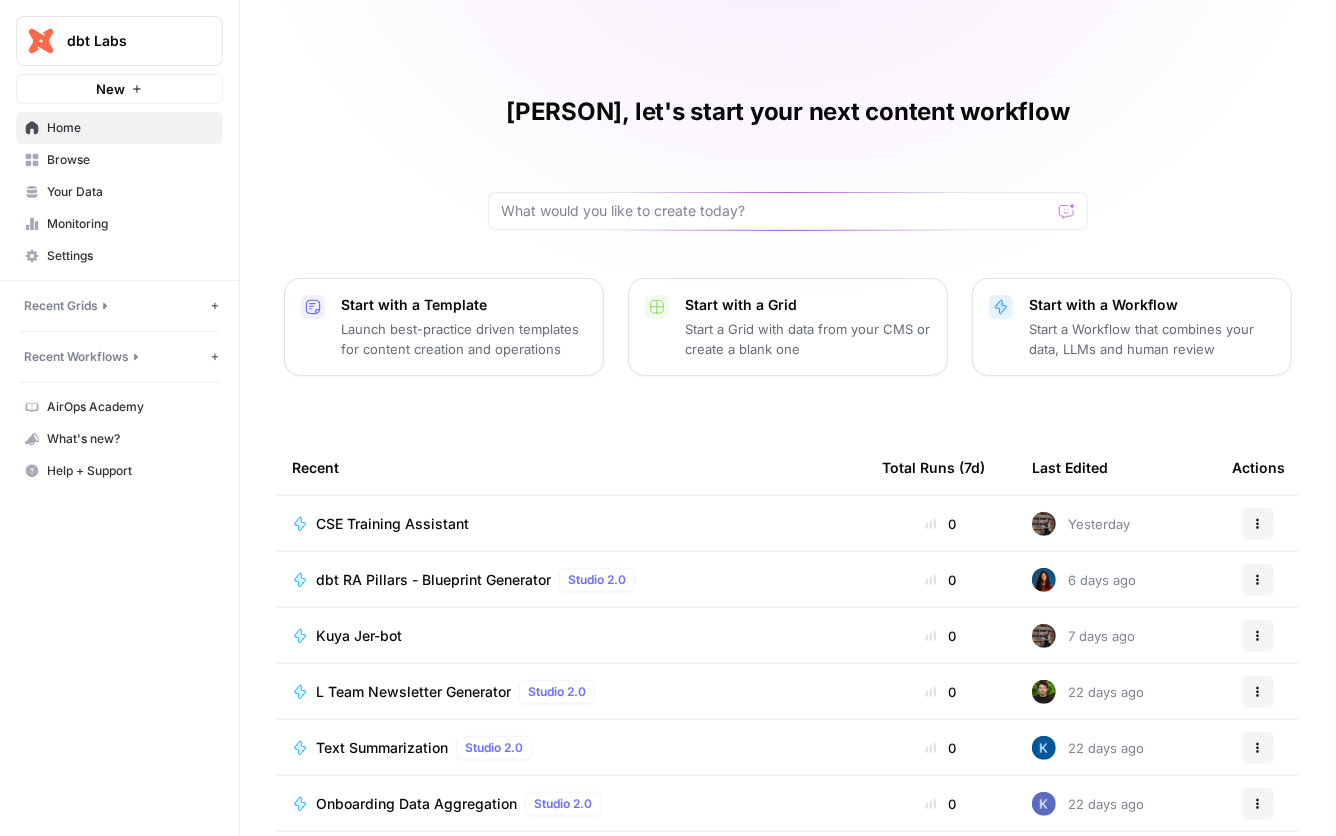 click on "CSE Training Assistant" at bounding box center (571, 523) 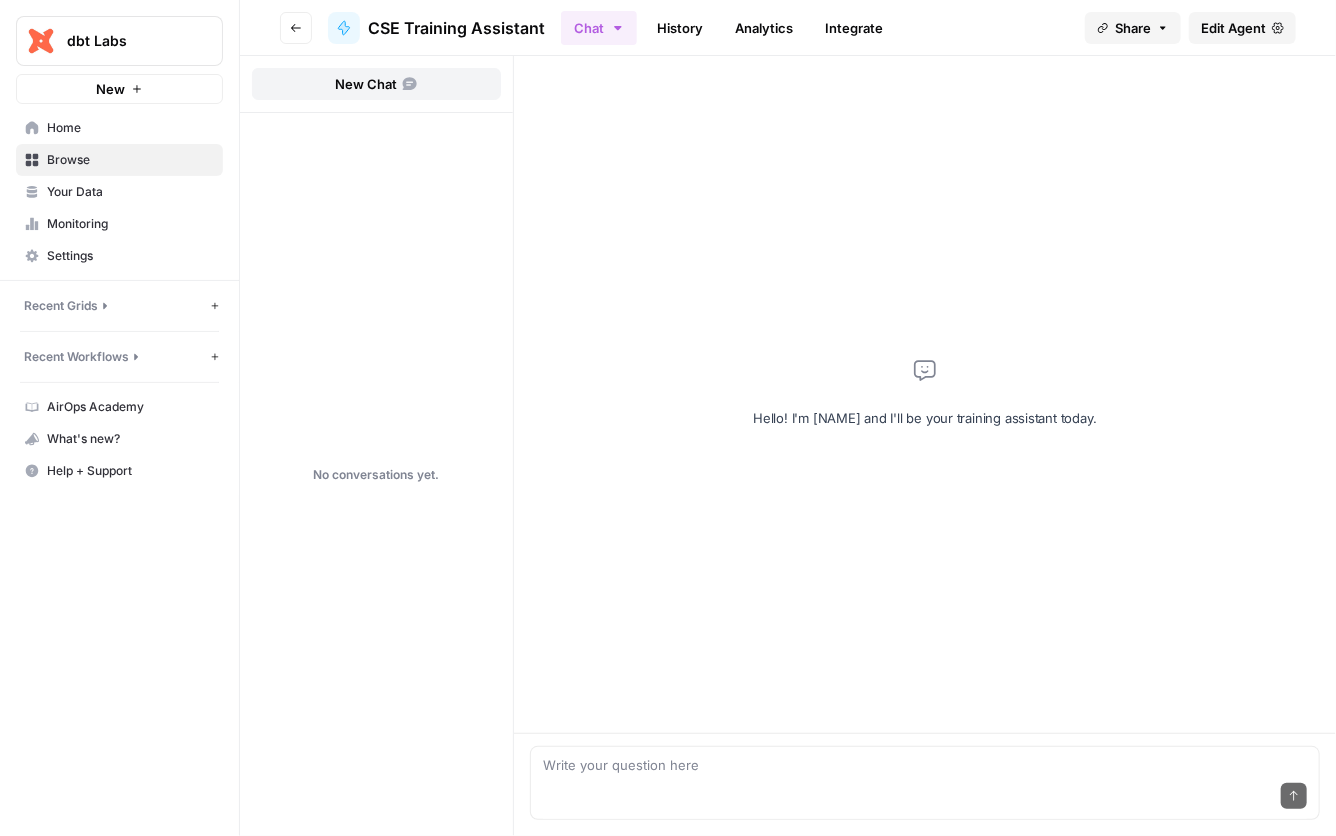 click 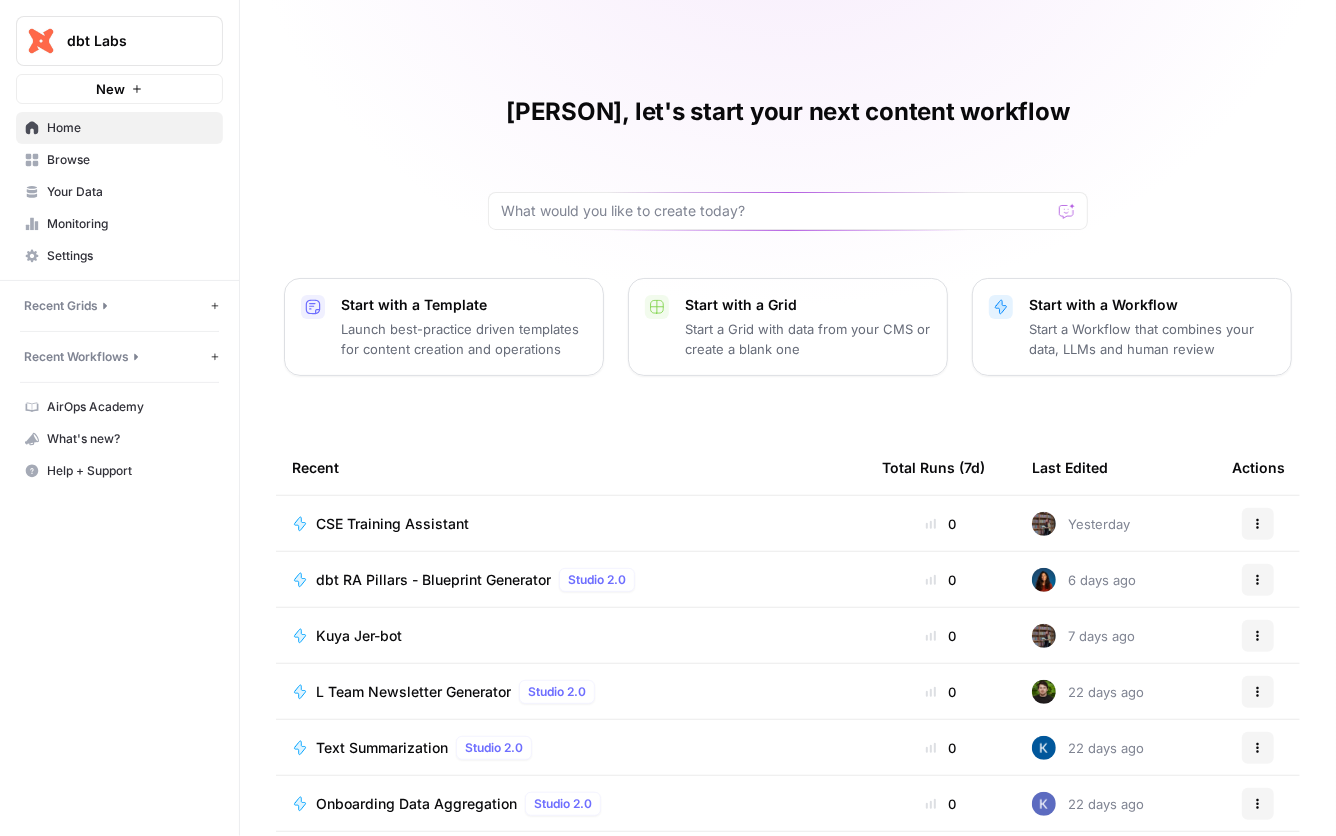 click on "dbt RA Pillars - Blueprint Generator" at bounding box center (433, 580) 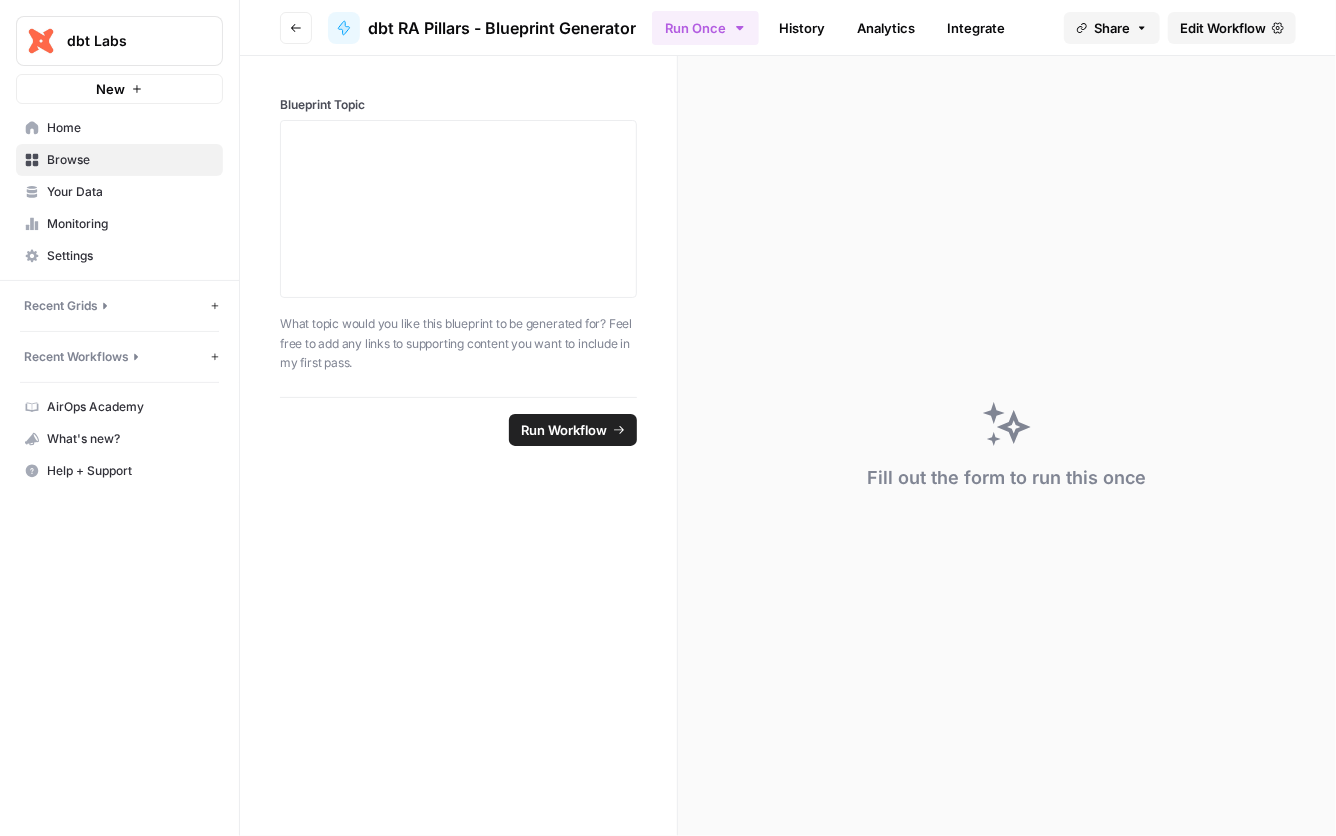 click on "Go back" at bounding box center [296, 28] 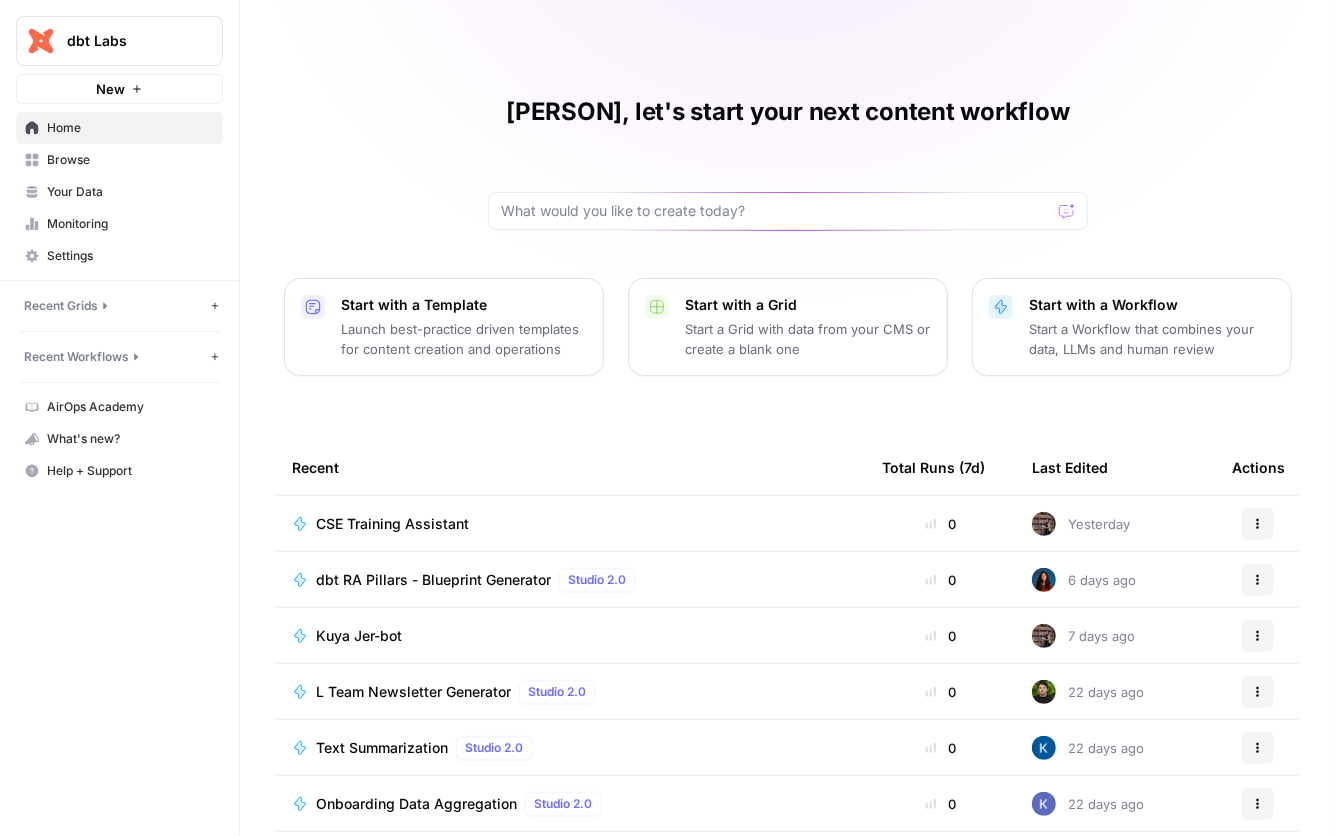 click on "New" at bounding box center [119, 89] 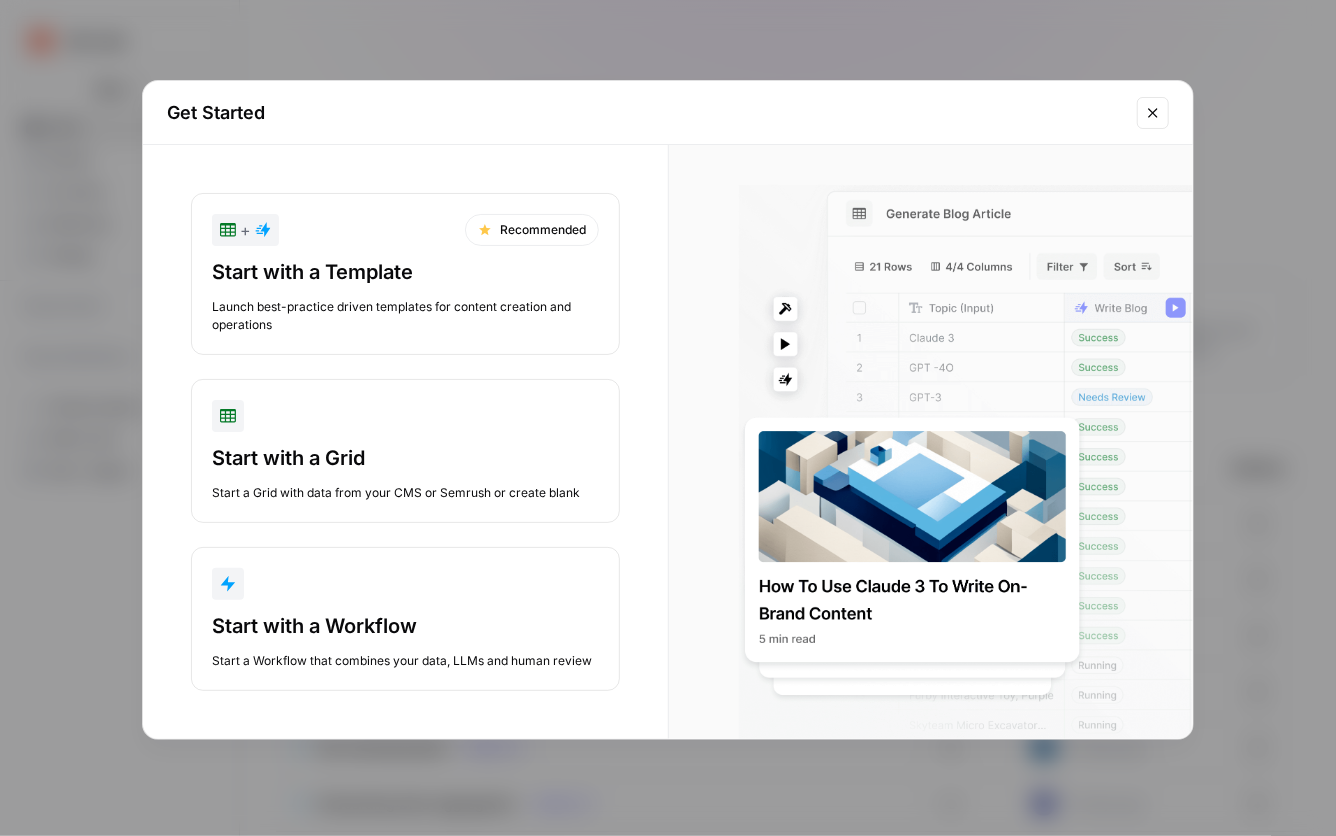 click on "Get Started + Recommended Start with a Template Launch best-practice driven templates for content creation and operations Start with a Grid Start a Grid with data from your CMS or Semrush or create blank Start with a Workflow Start a Workflow that combines your data, LLMs and human review" at bounding box center (668, 418) 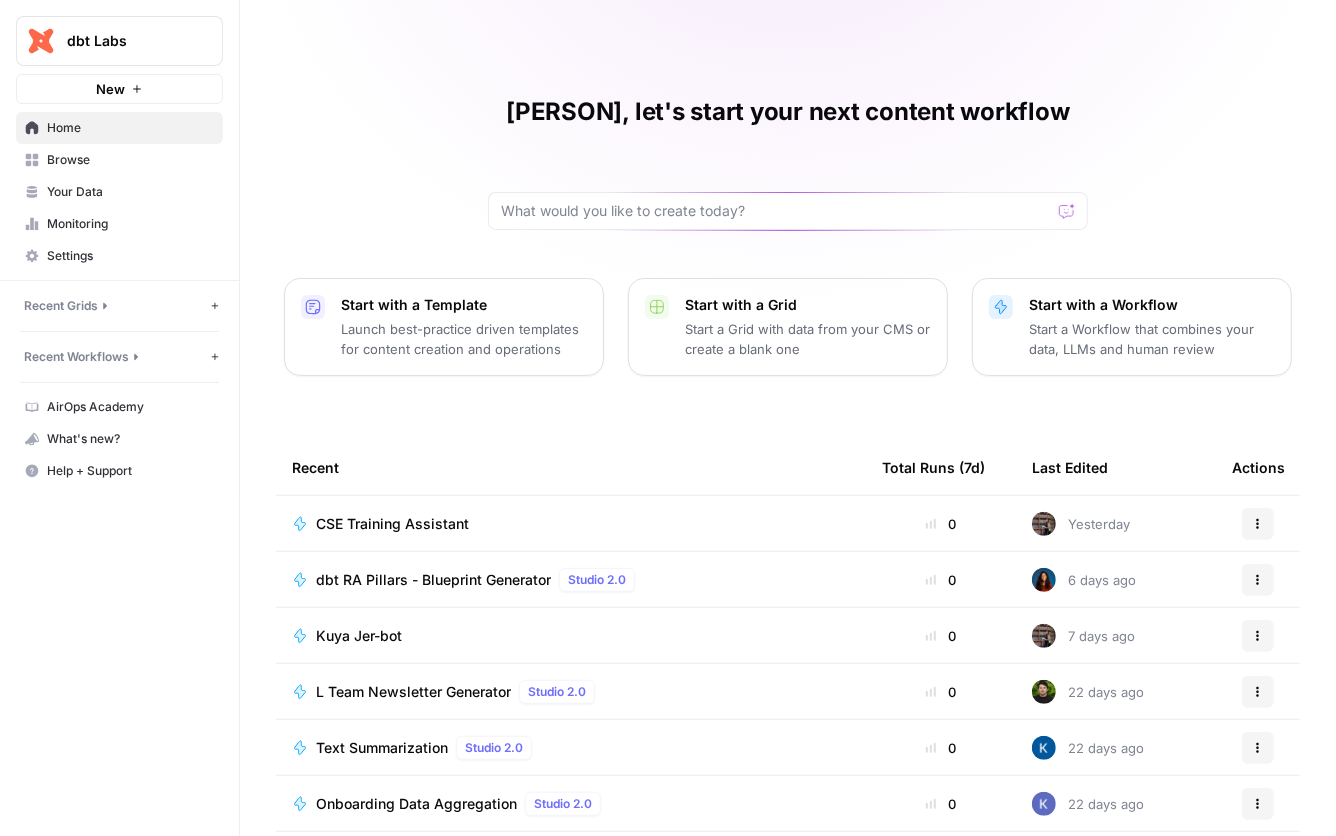 scroll, scrollTop: 0, scrollLeft: 0, axis: both 